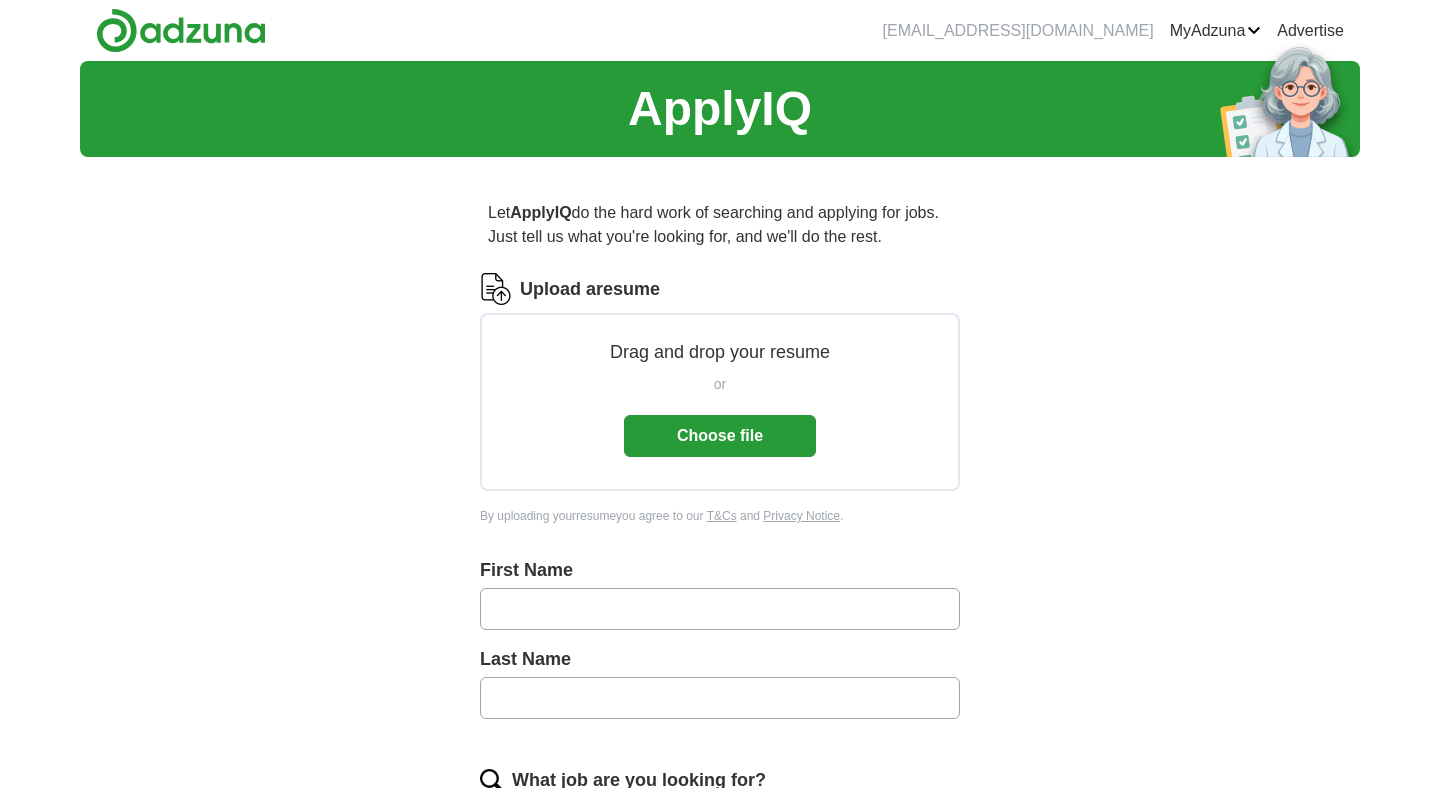 scroll, scrollTop: 0, scrollLeft: 0, axis: both 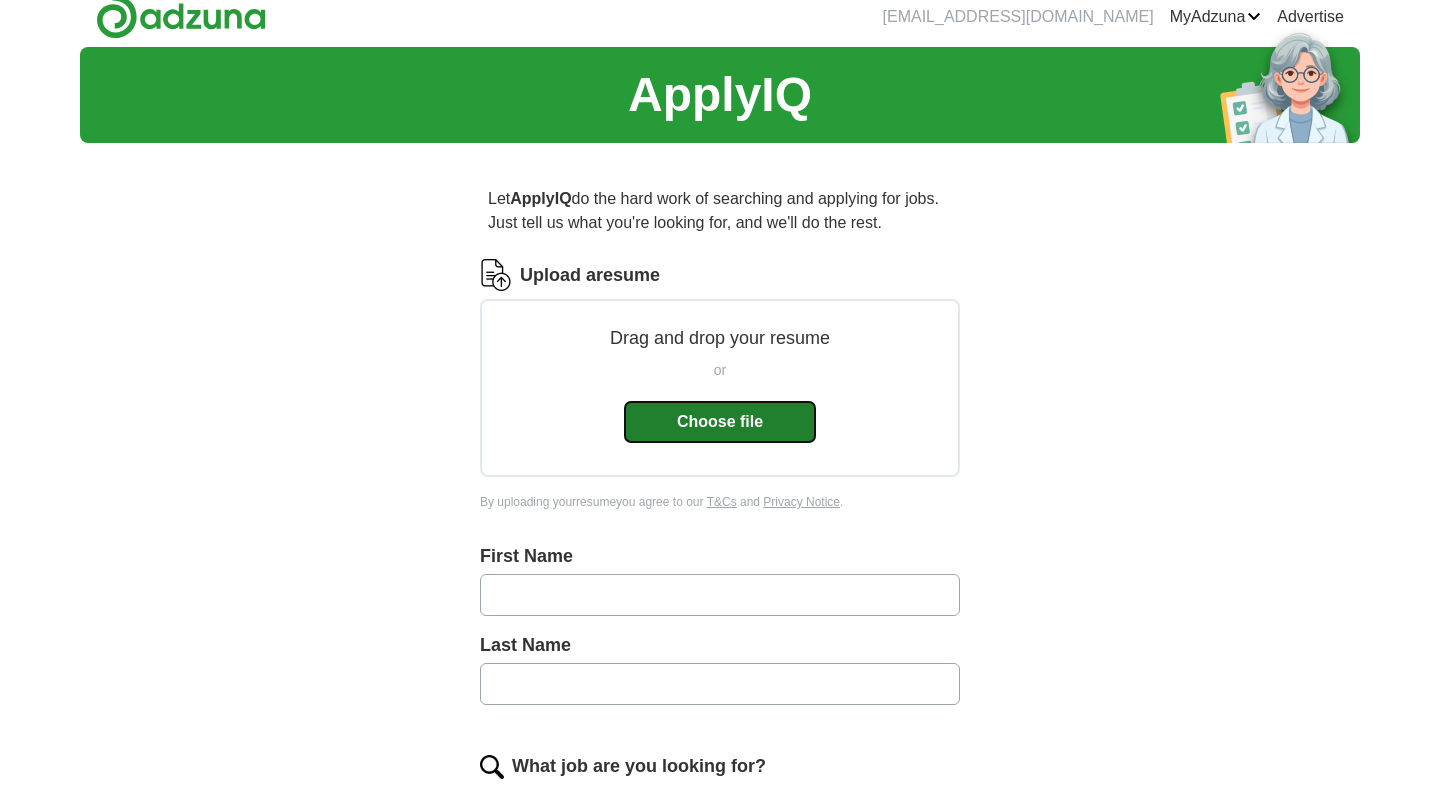 click on "Choose file" at bounding box center (720, 422) 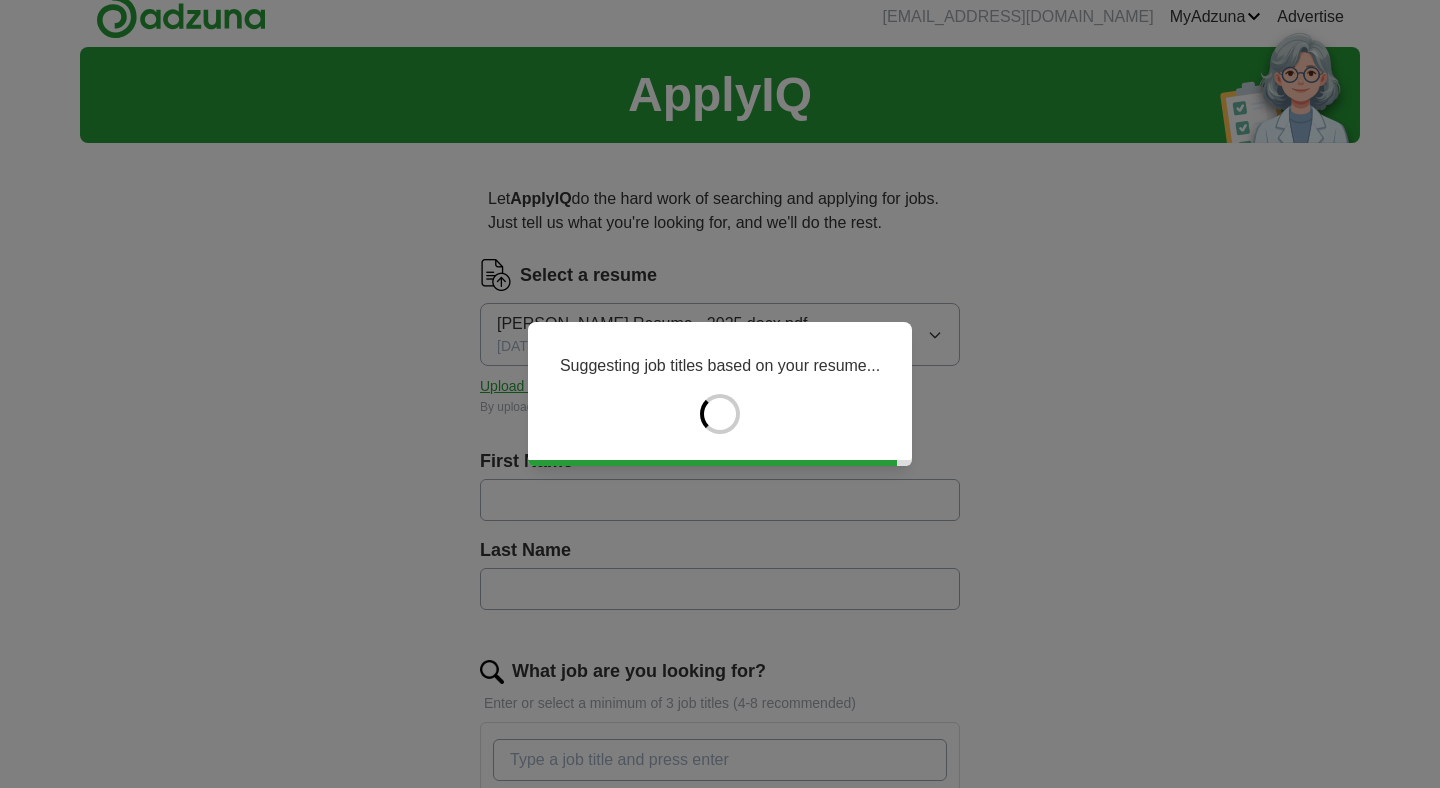 type on "****" 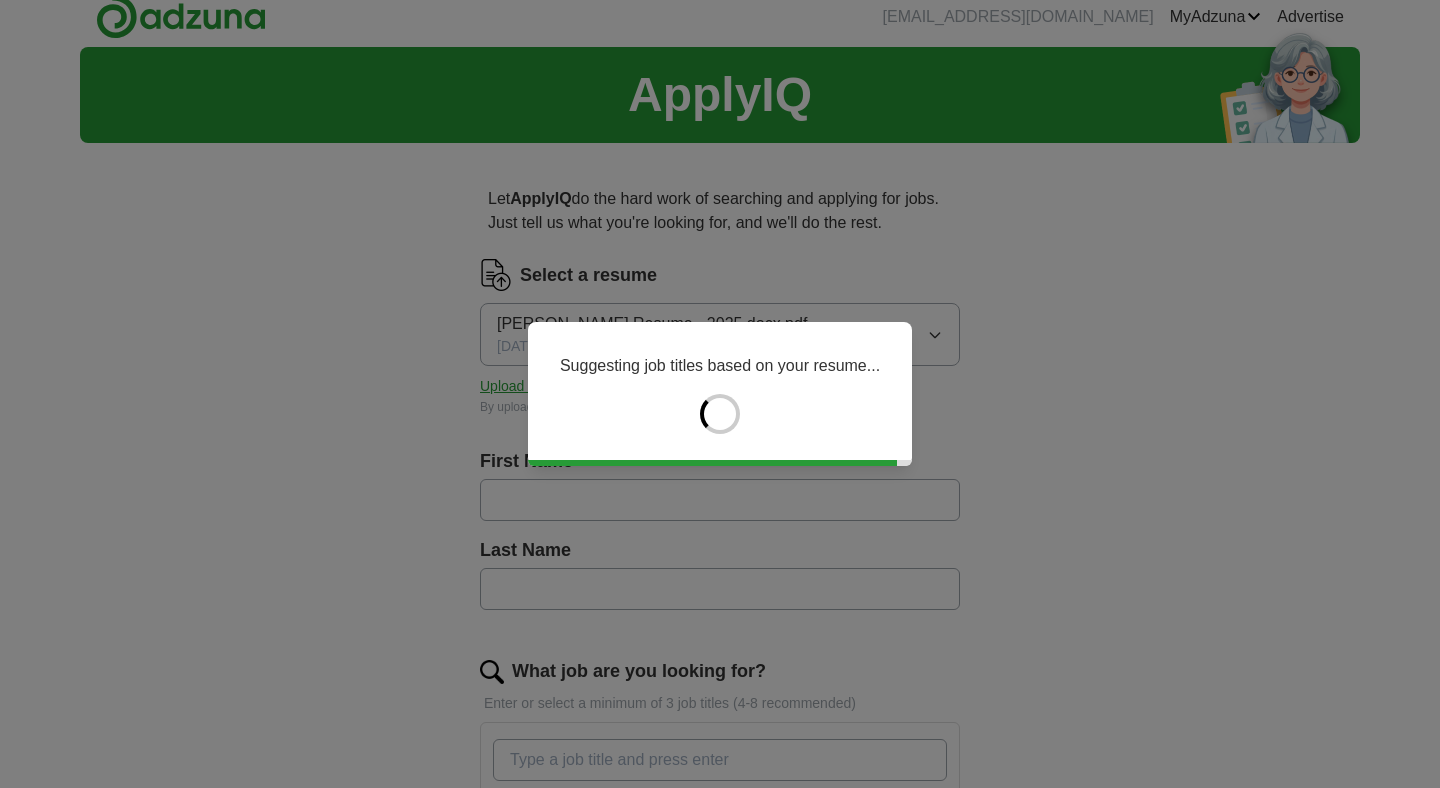 type on "*********" 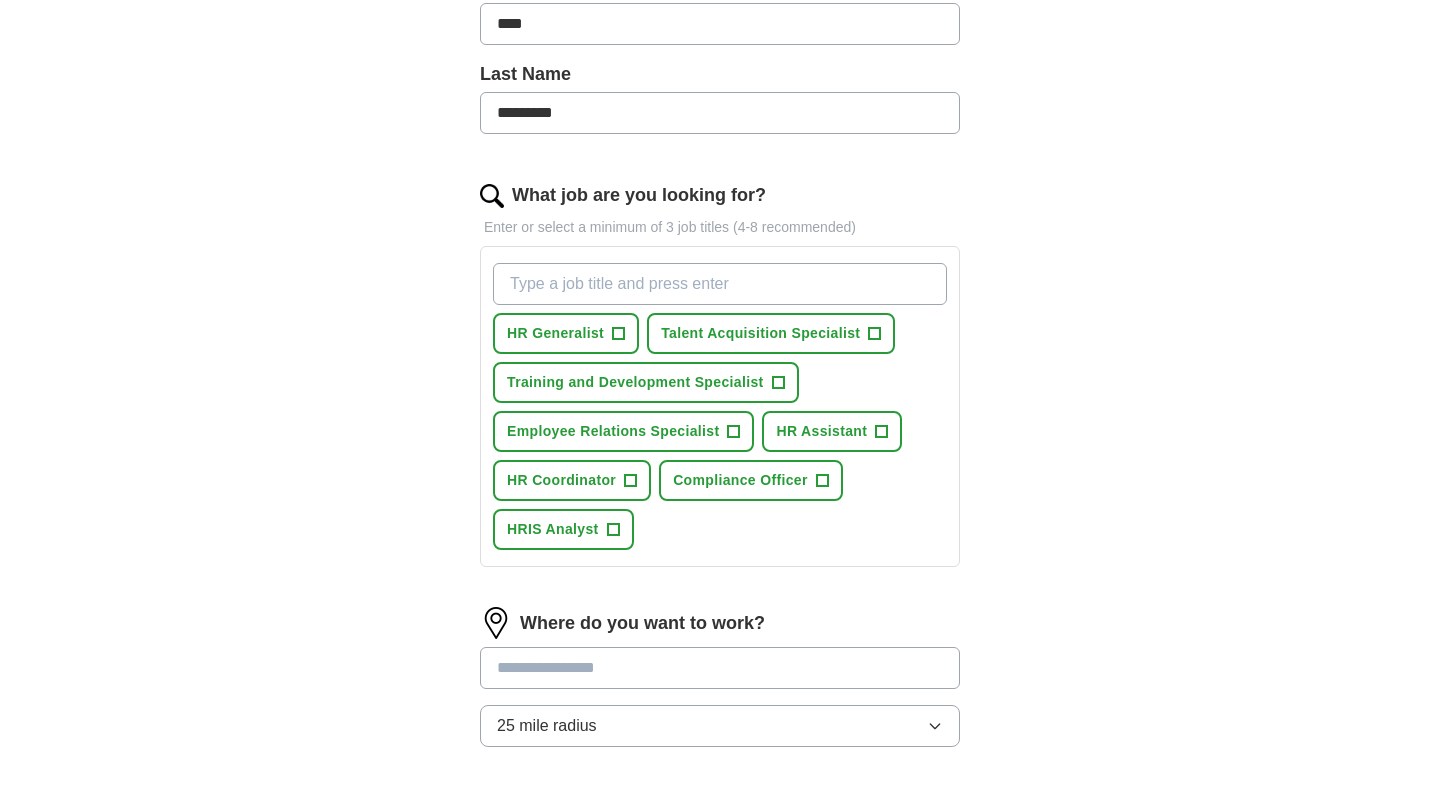 scroll, scrollTop: 498, scrollLeft: 0, axis: vertical 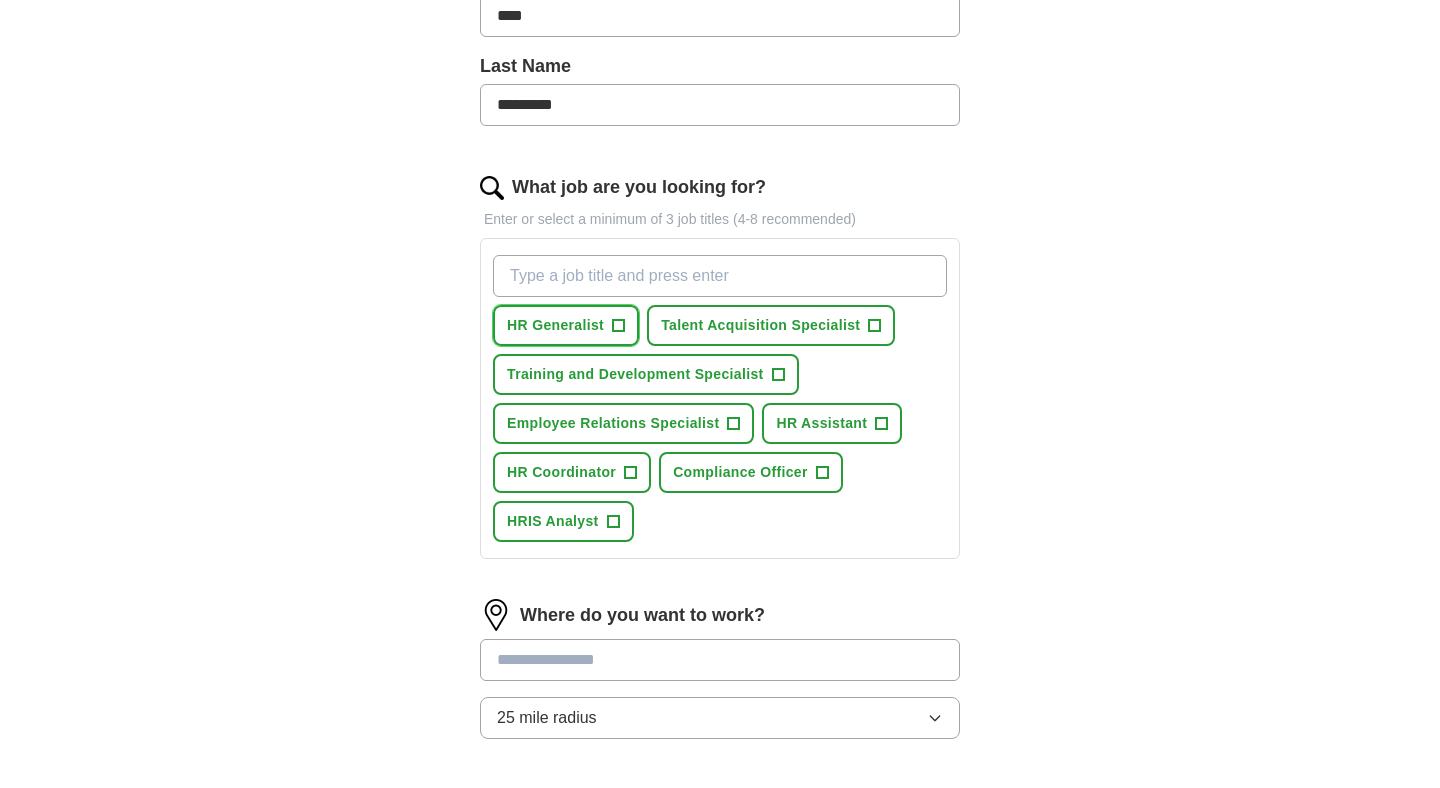 click on "+" at bounding box center (618, 325) 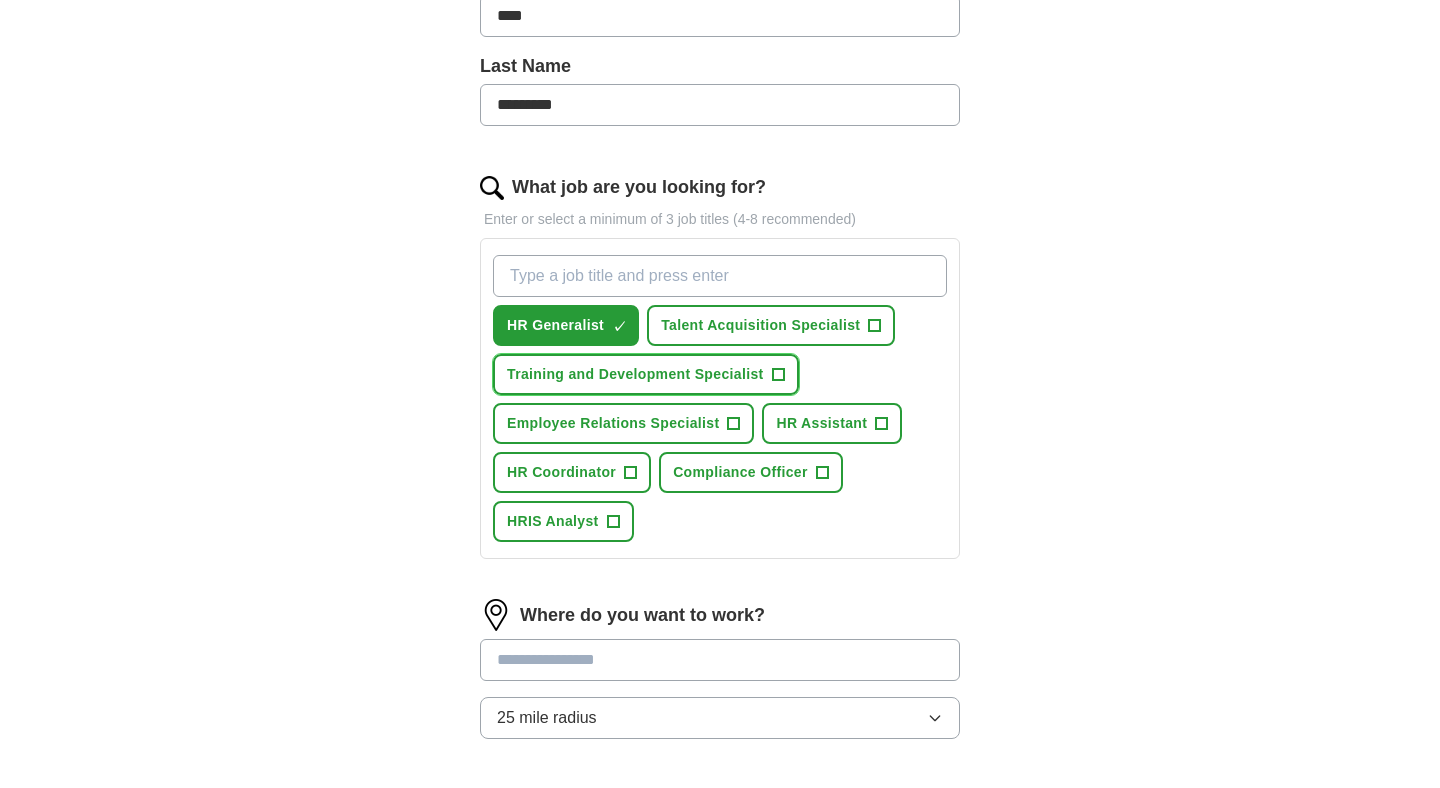 click on "+" at bounding box center [778, 375] 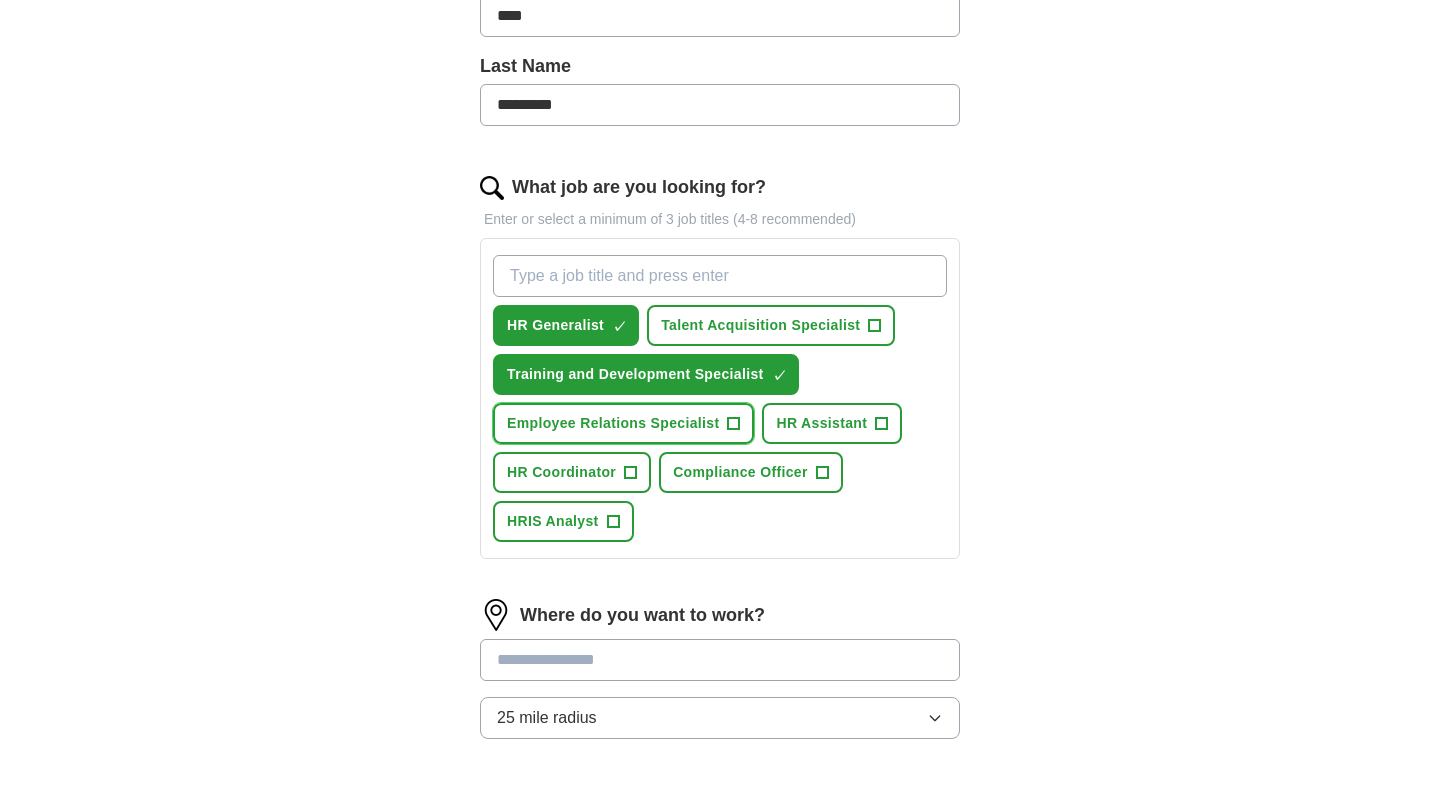 click on "Employee Relations Specialist +" at bounding box center (623, 423) 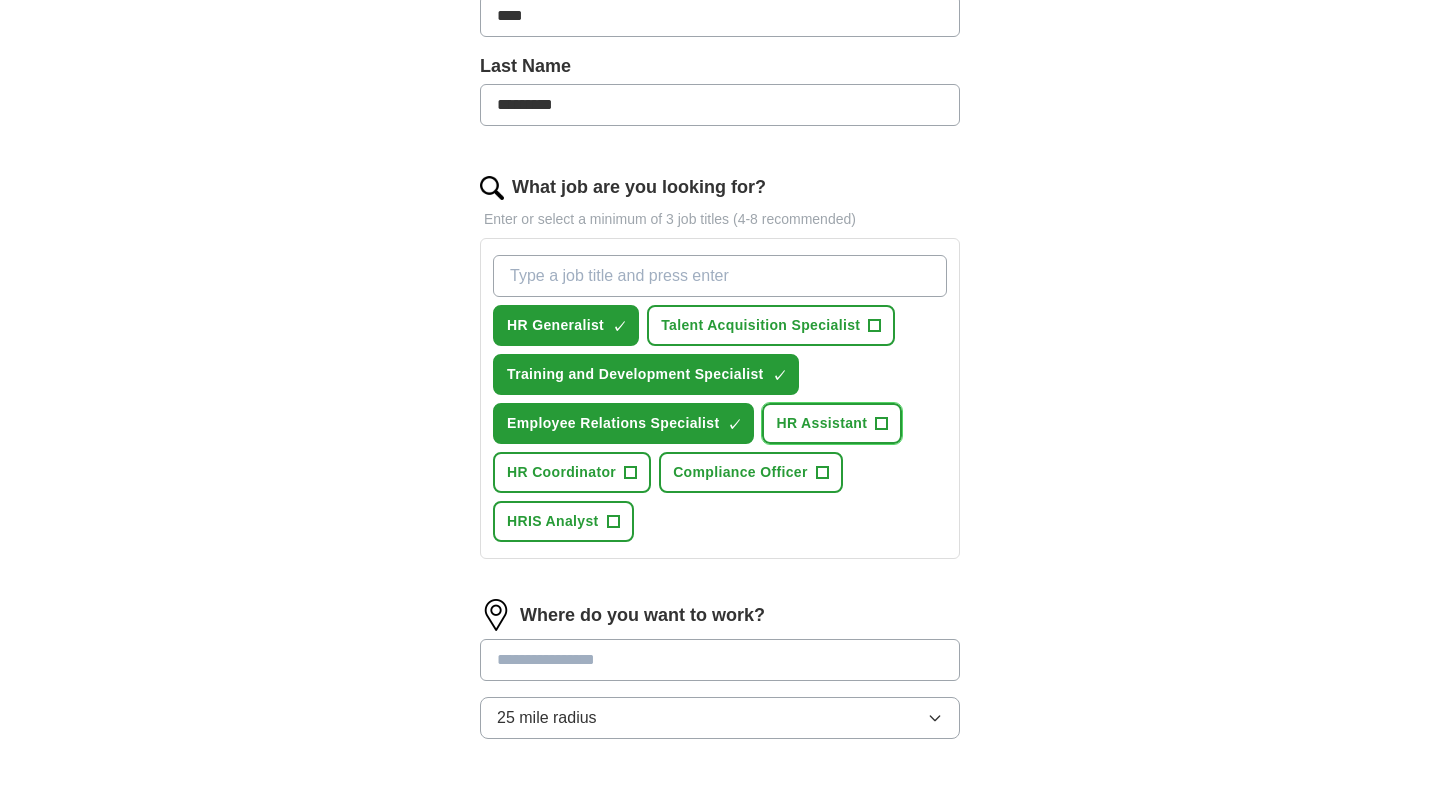 click on "HR Assistant +" at bounding box center (832, 423) 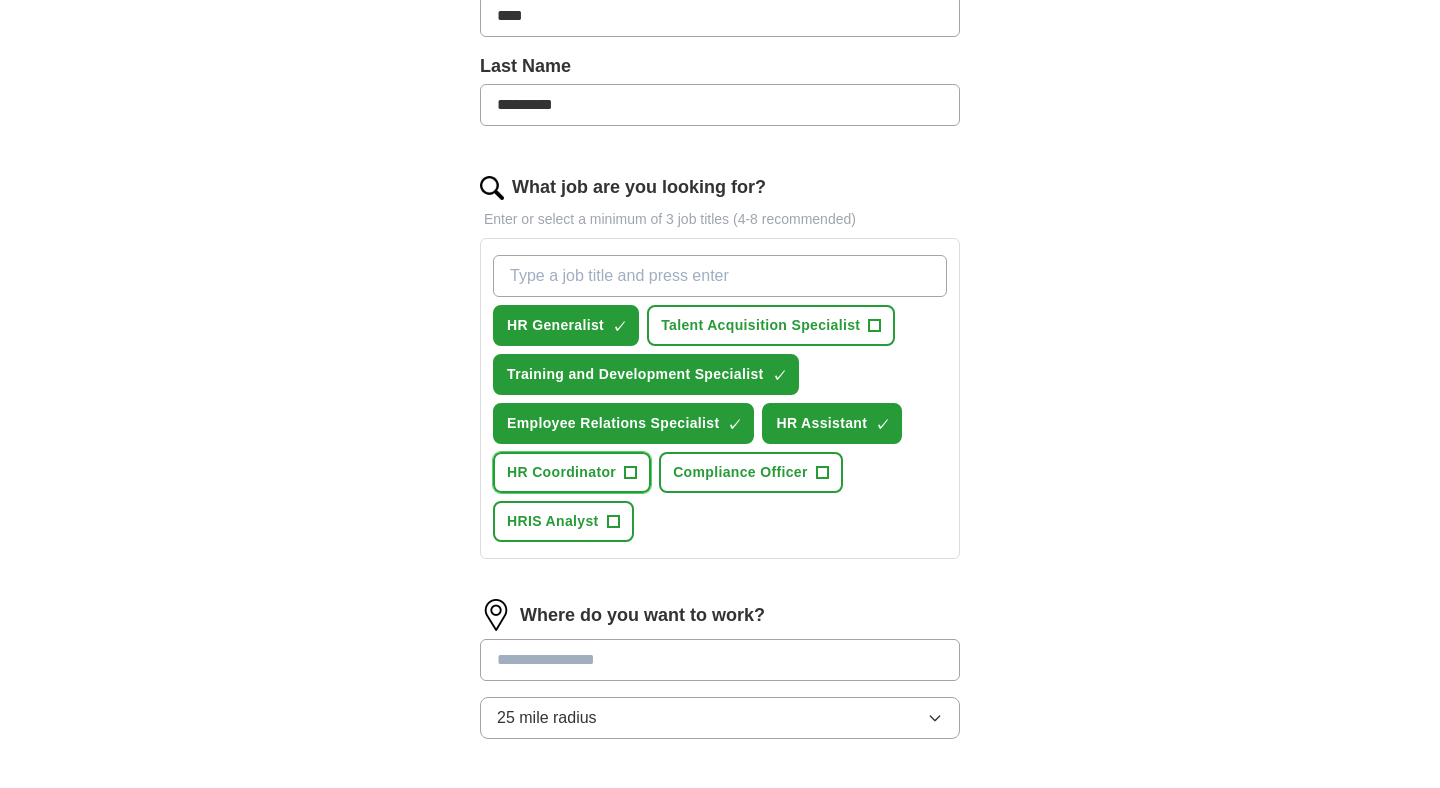 click on "+" at bounding box center [631, 473] 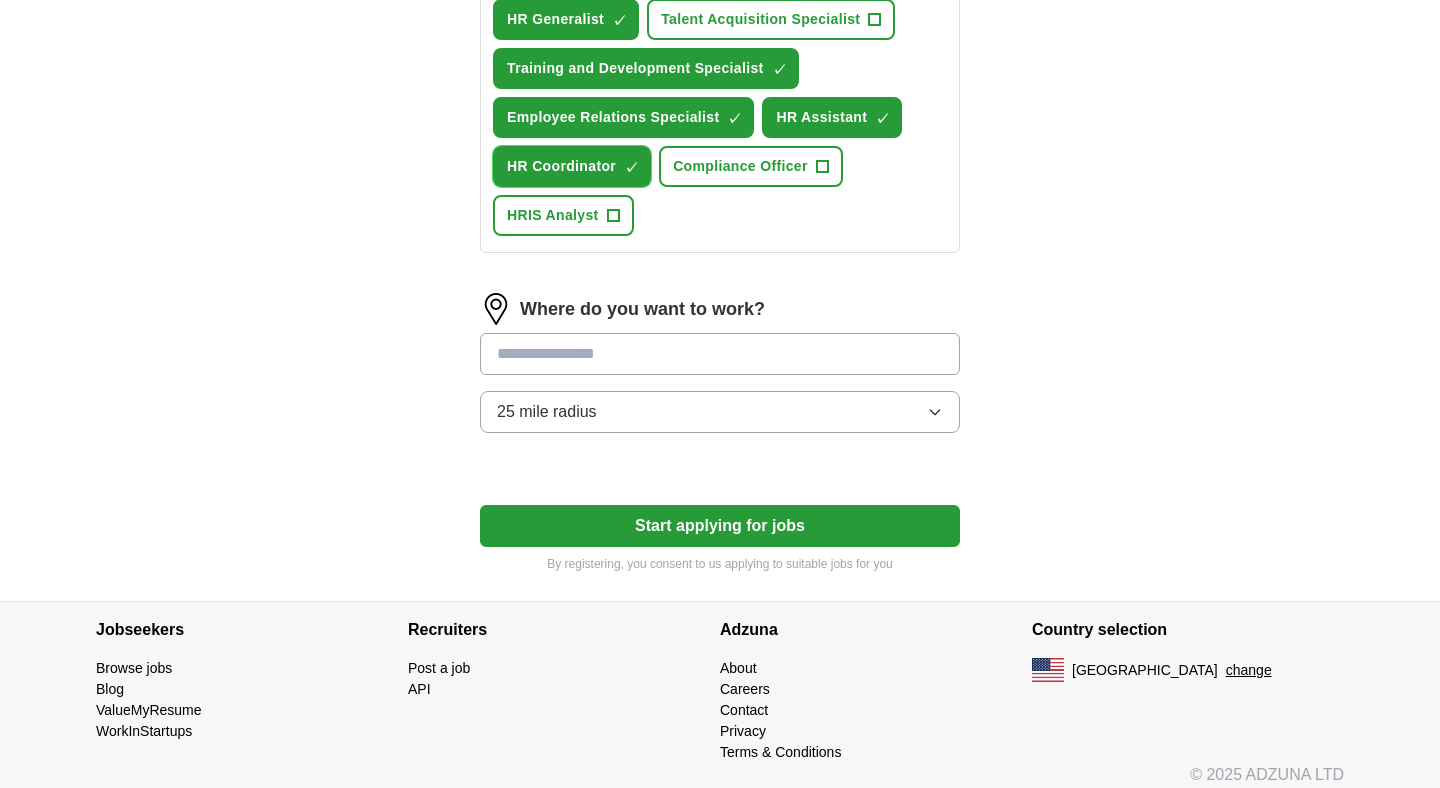 scroll, scrollTop: 813, scrollLeft: 0, axis: vertical 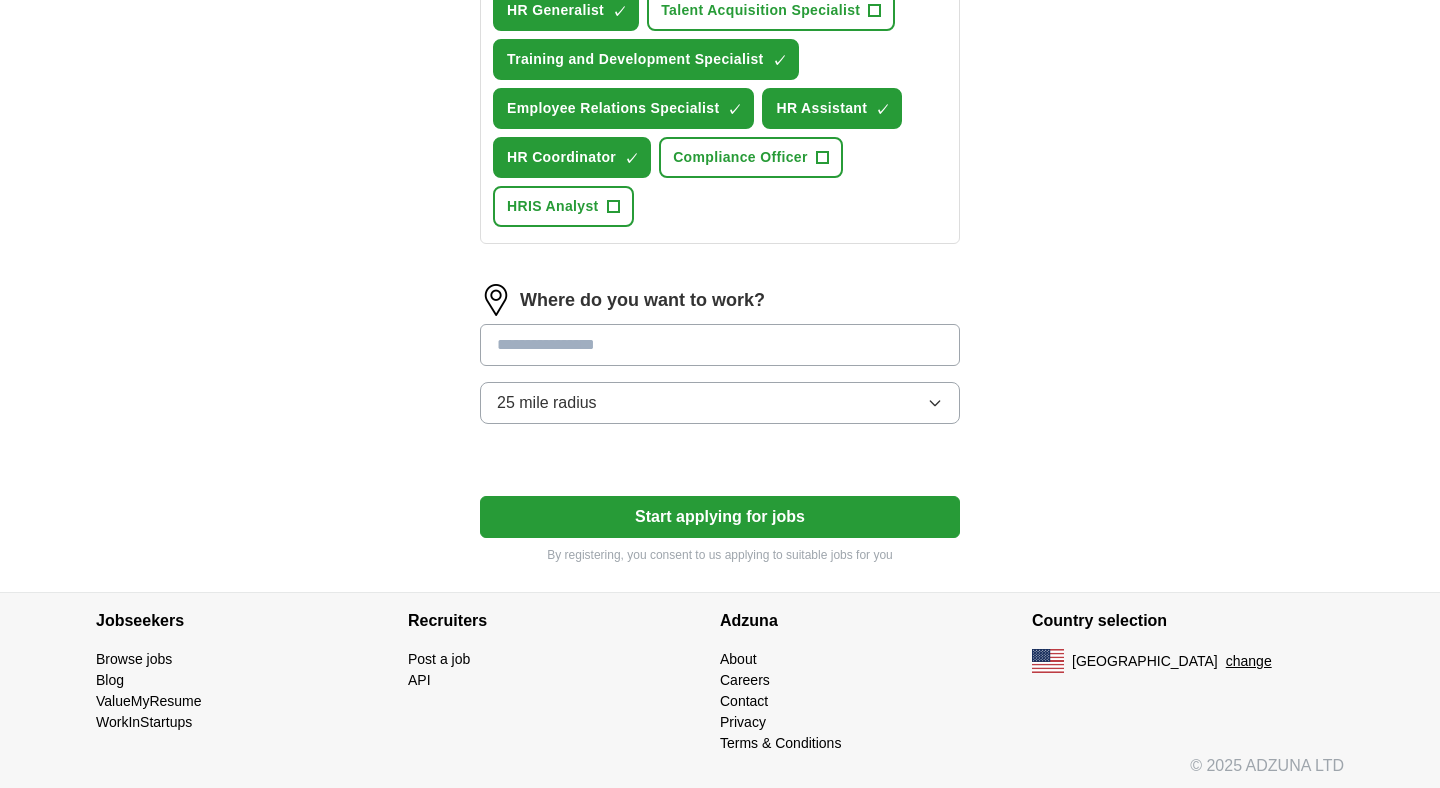 click at bounding box center [720, 345] 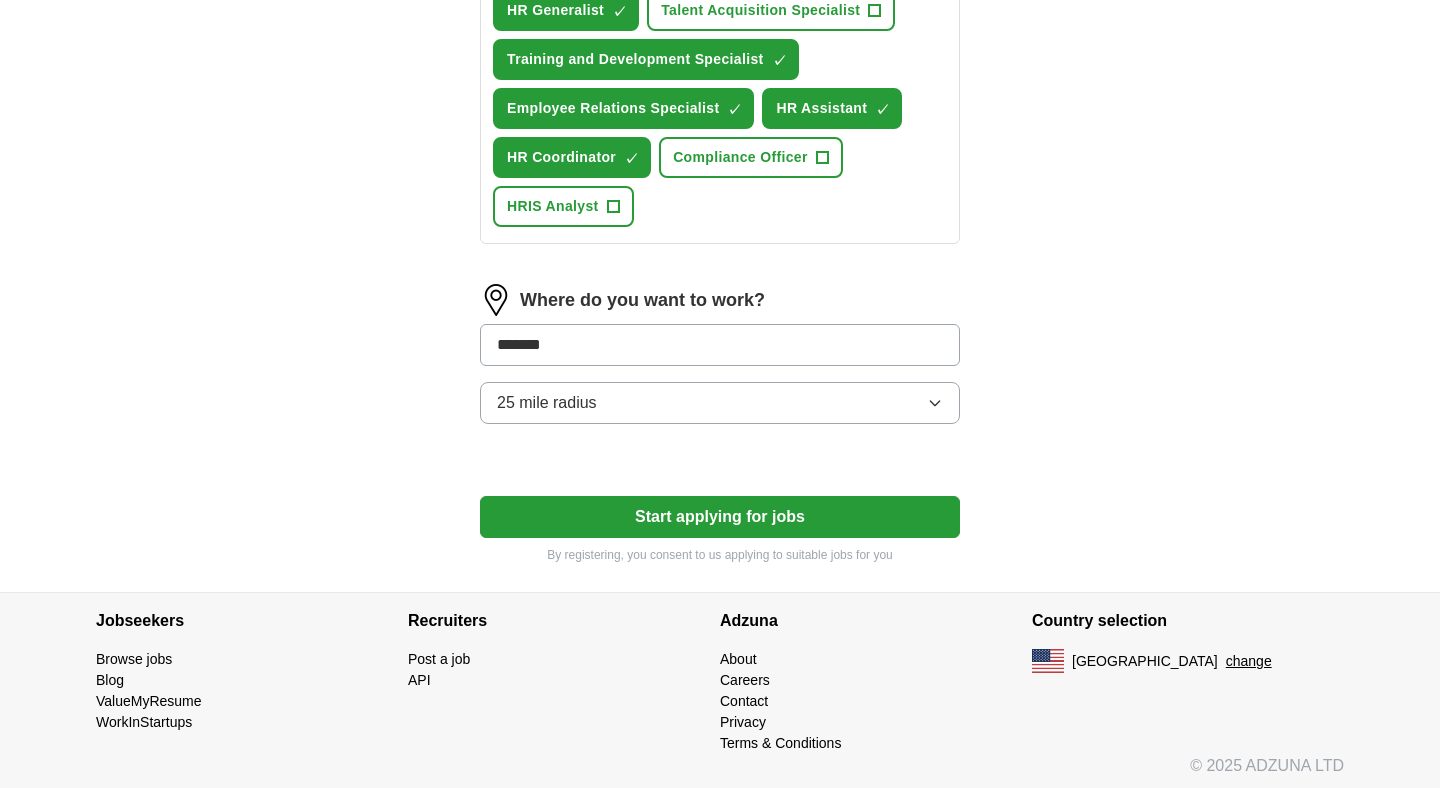 type on "********" 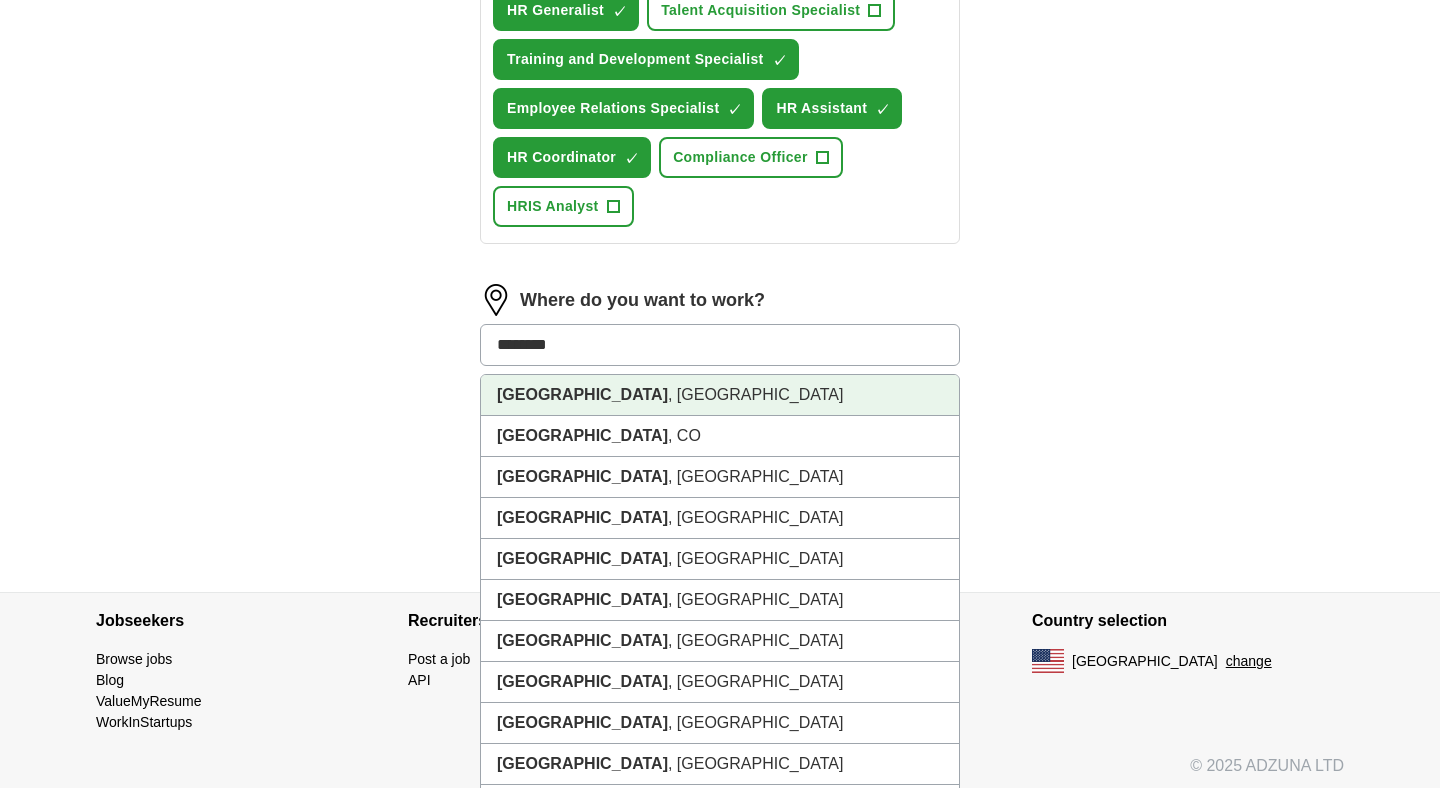 click on "[GEOGRAPHIC_DATA] , [GEOGRAPHIC_DATA]" at bounding box center (720, 395) 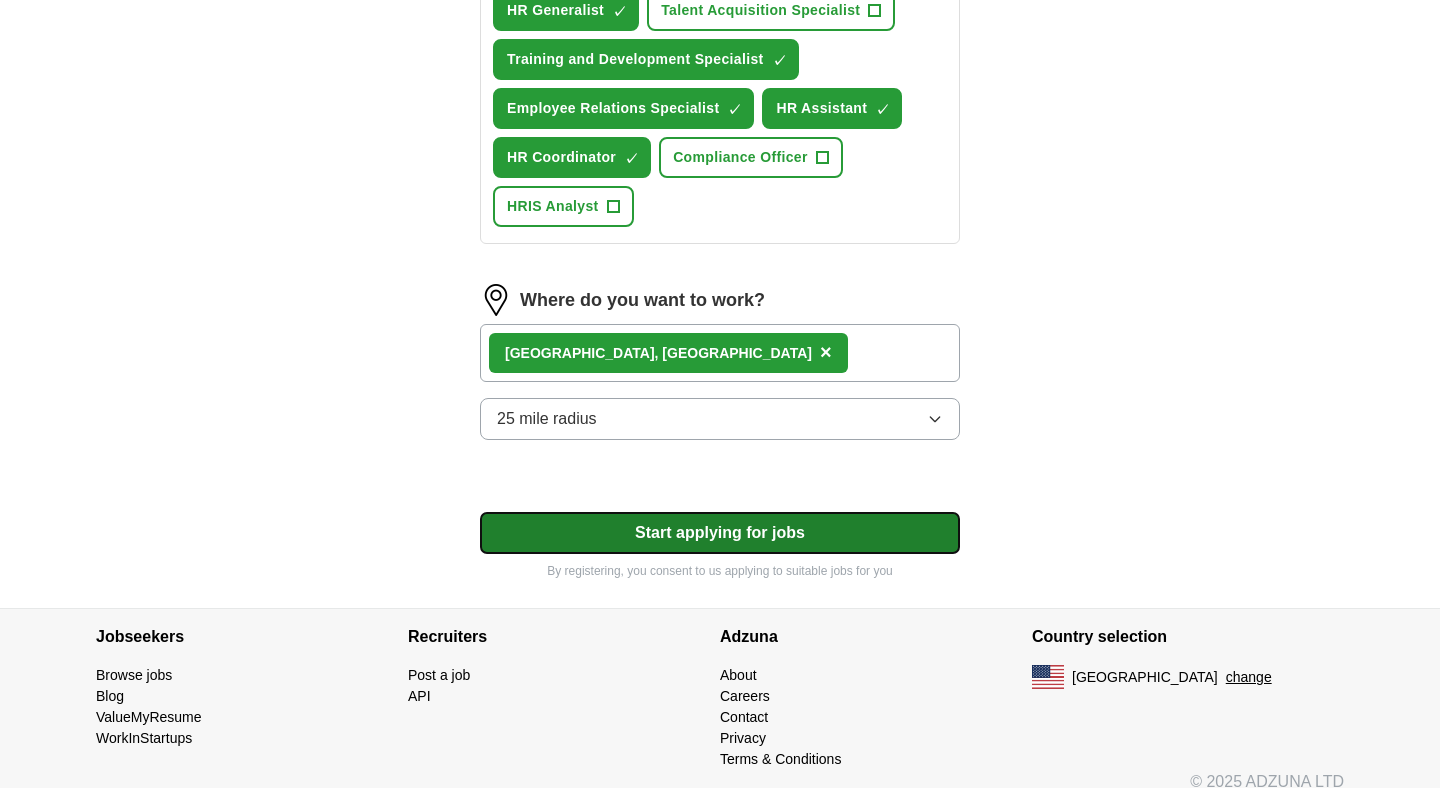 click on "Start applying for jobs" at bounding box center (720, 533) 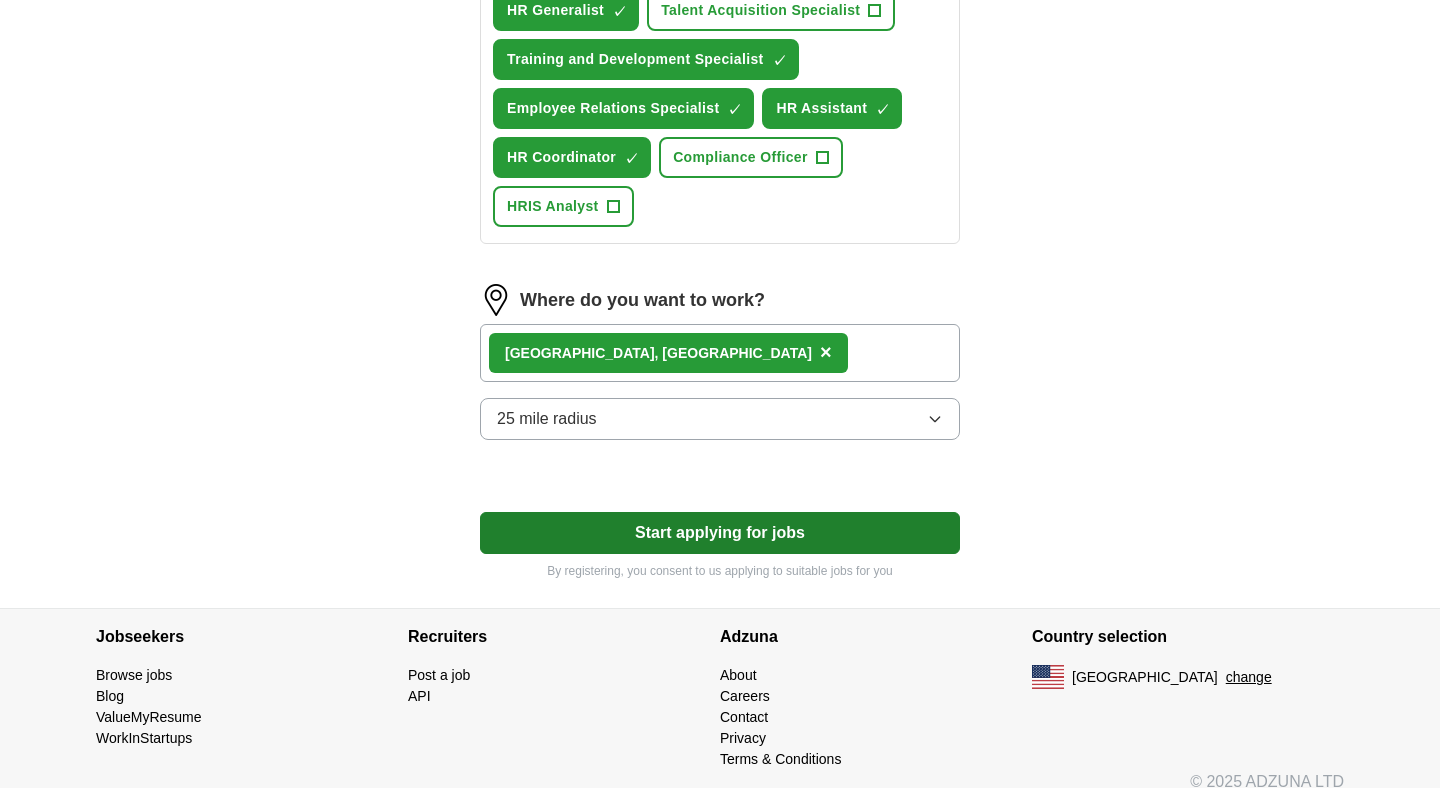 select on "**" 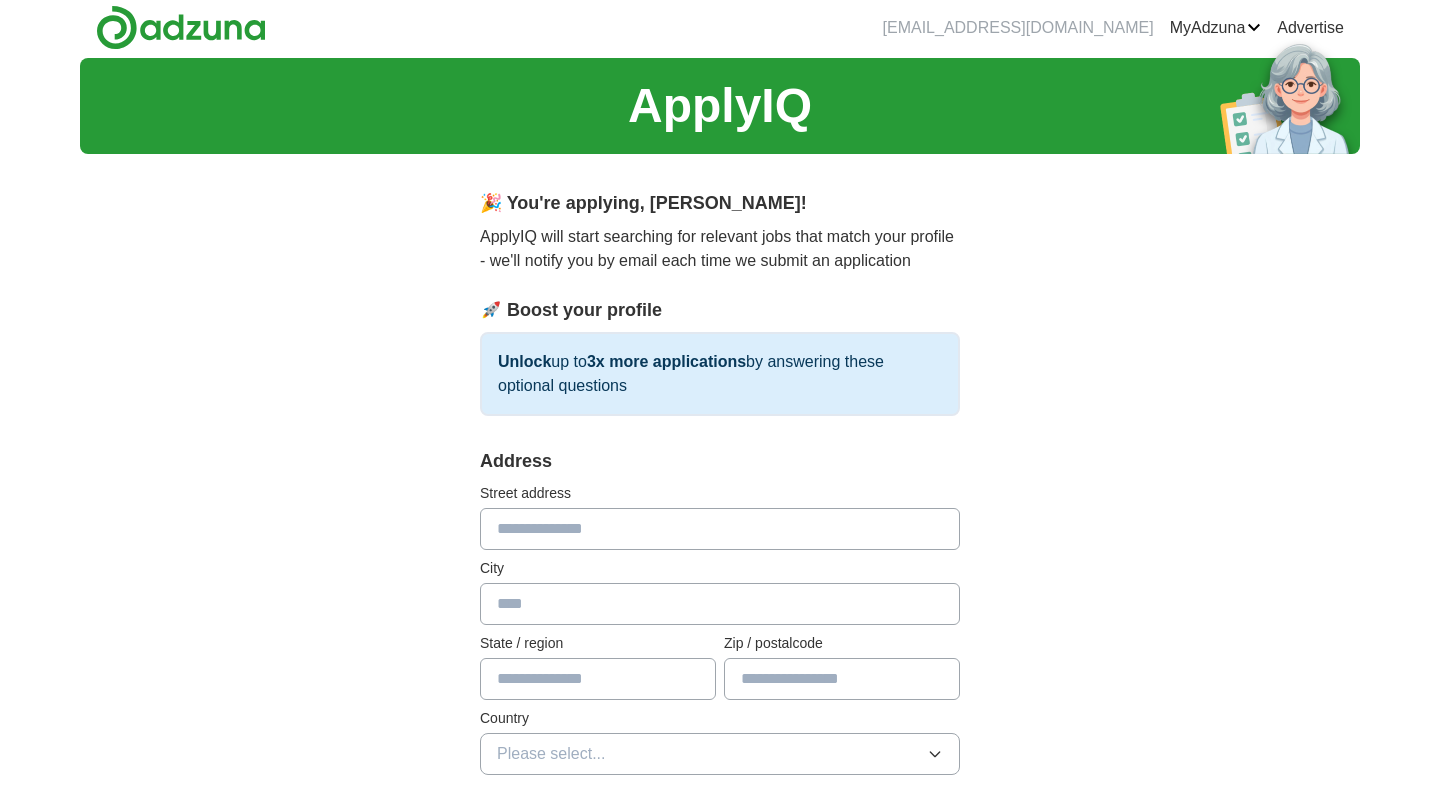 scroll, scrollTop: 0, scrollLeft: 0, axis: both 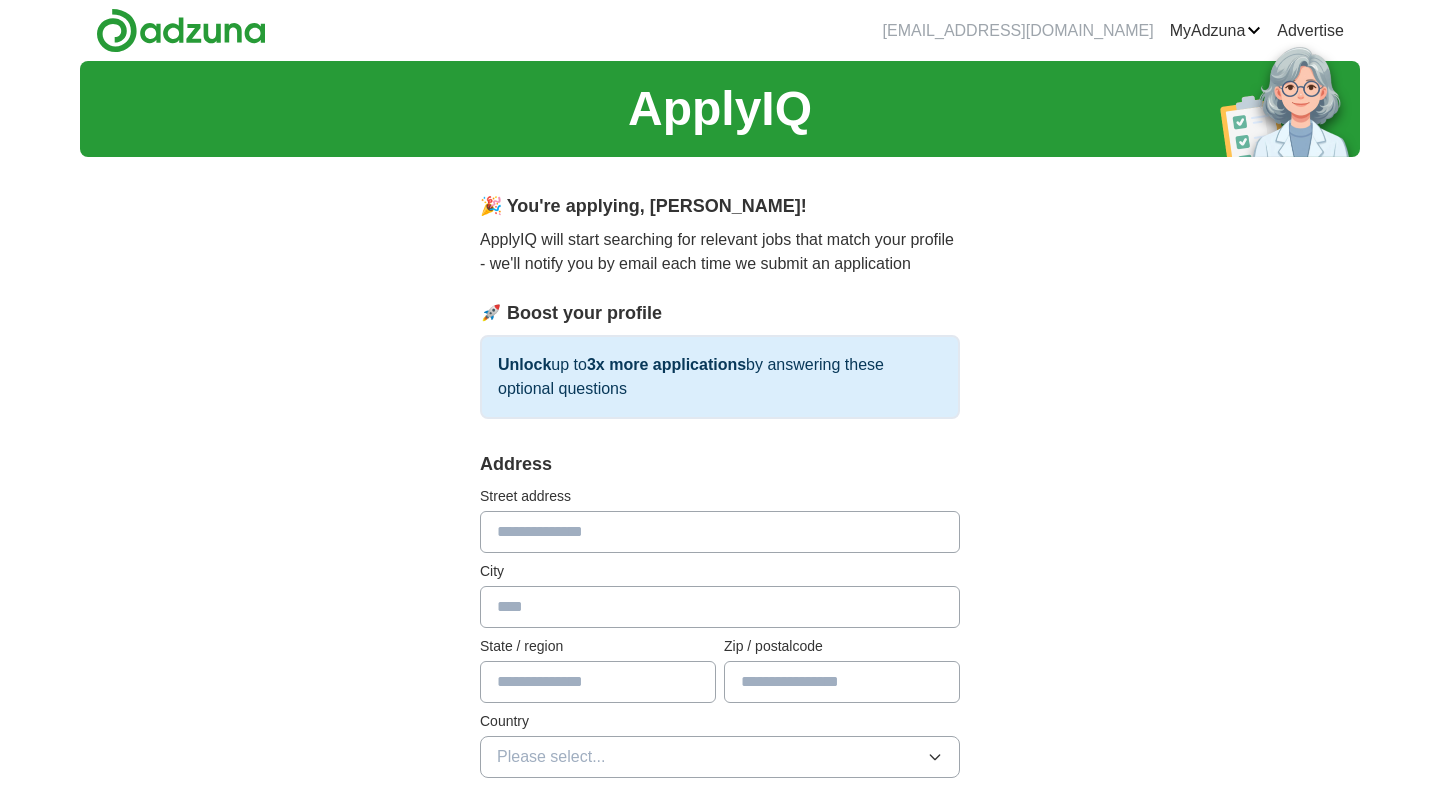 click at bounding box center (720, 532) 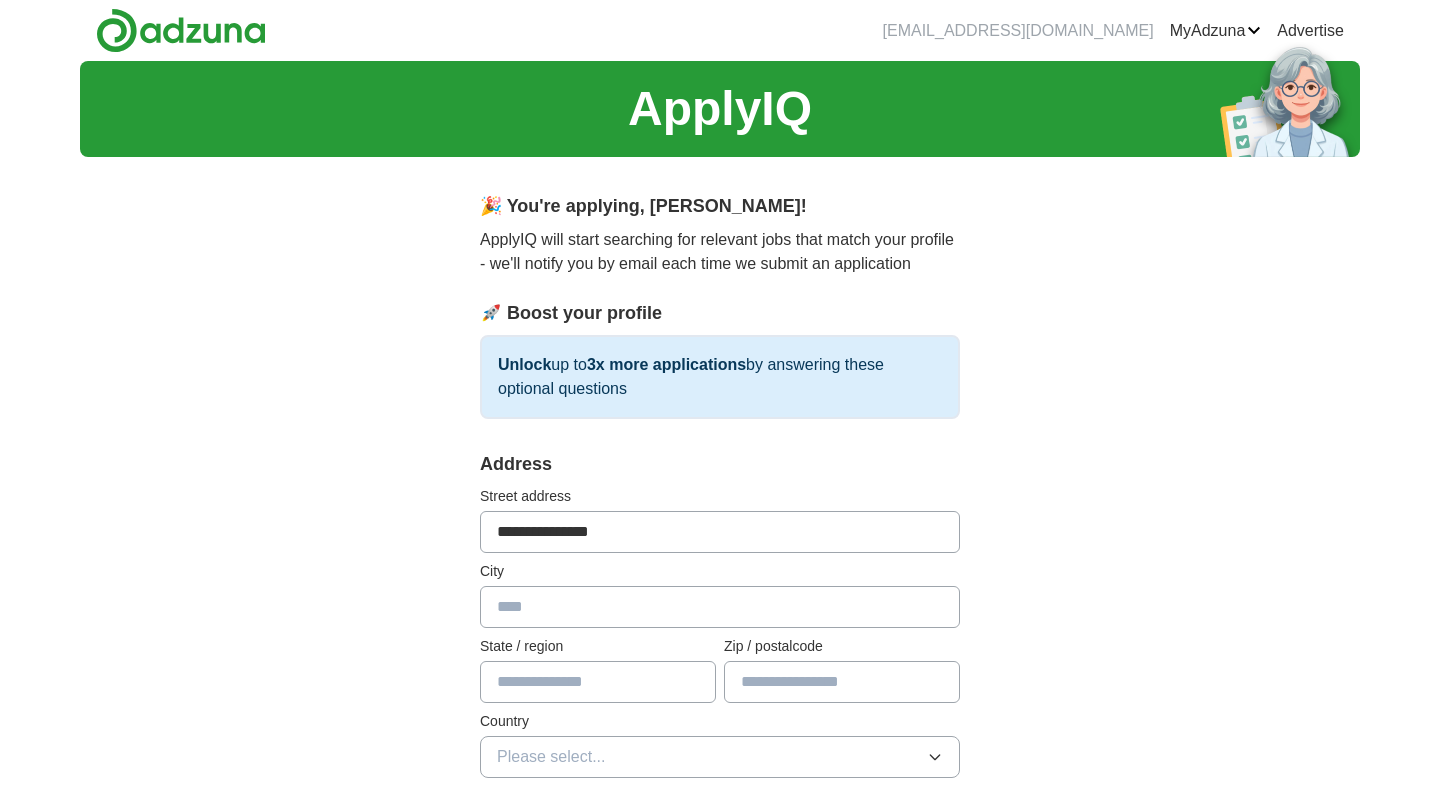 type on "*********" 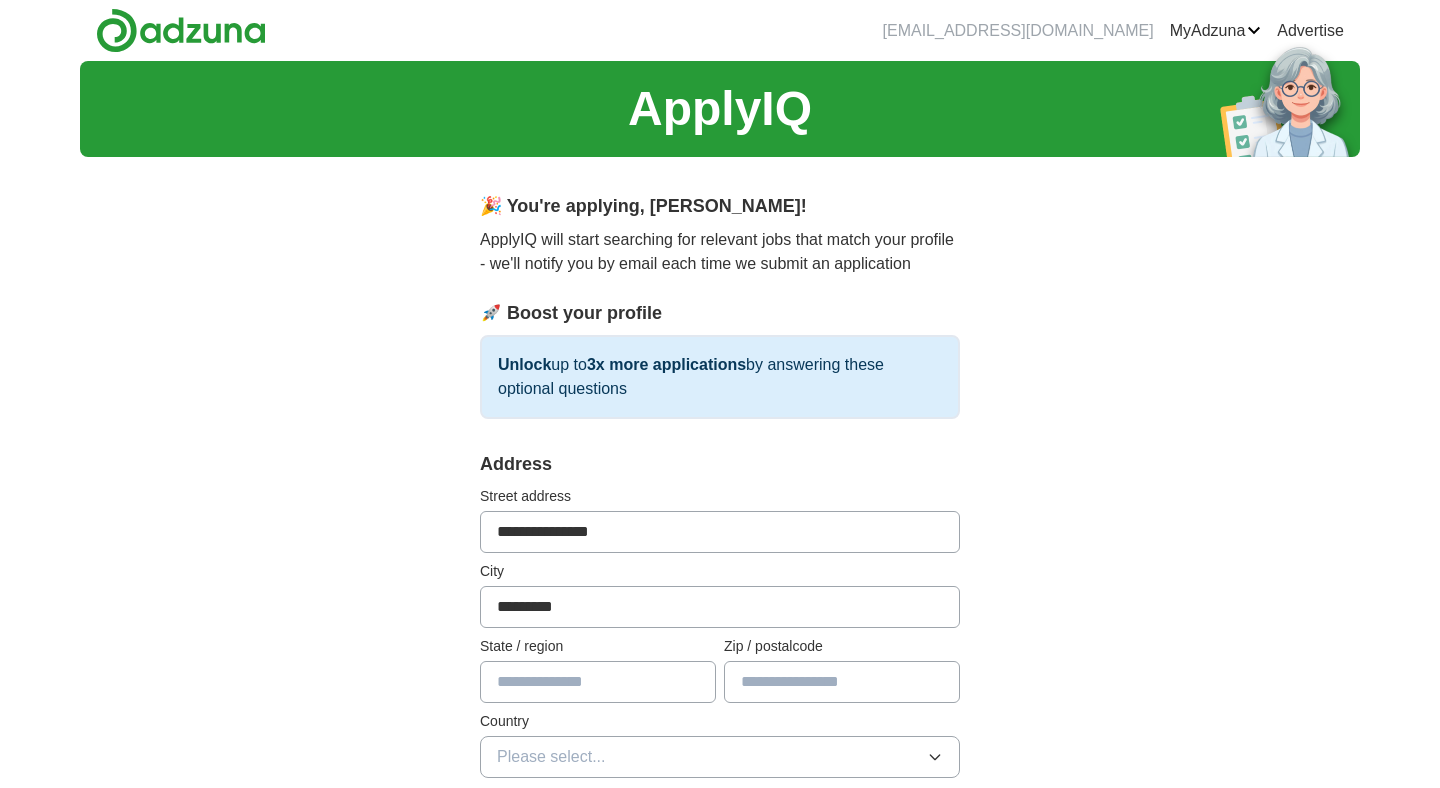 type on "**" 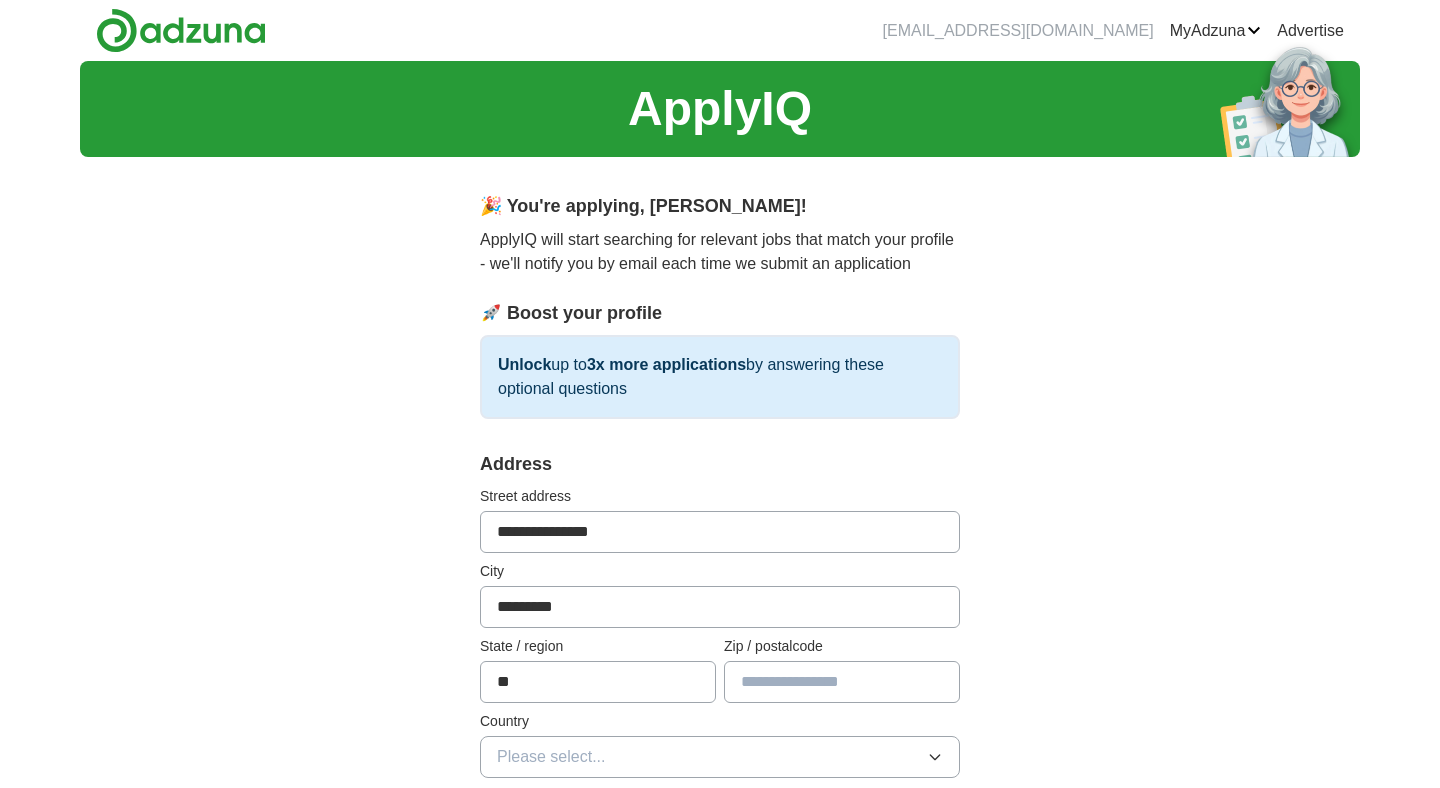 type on "*****" 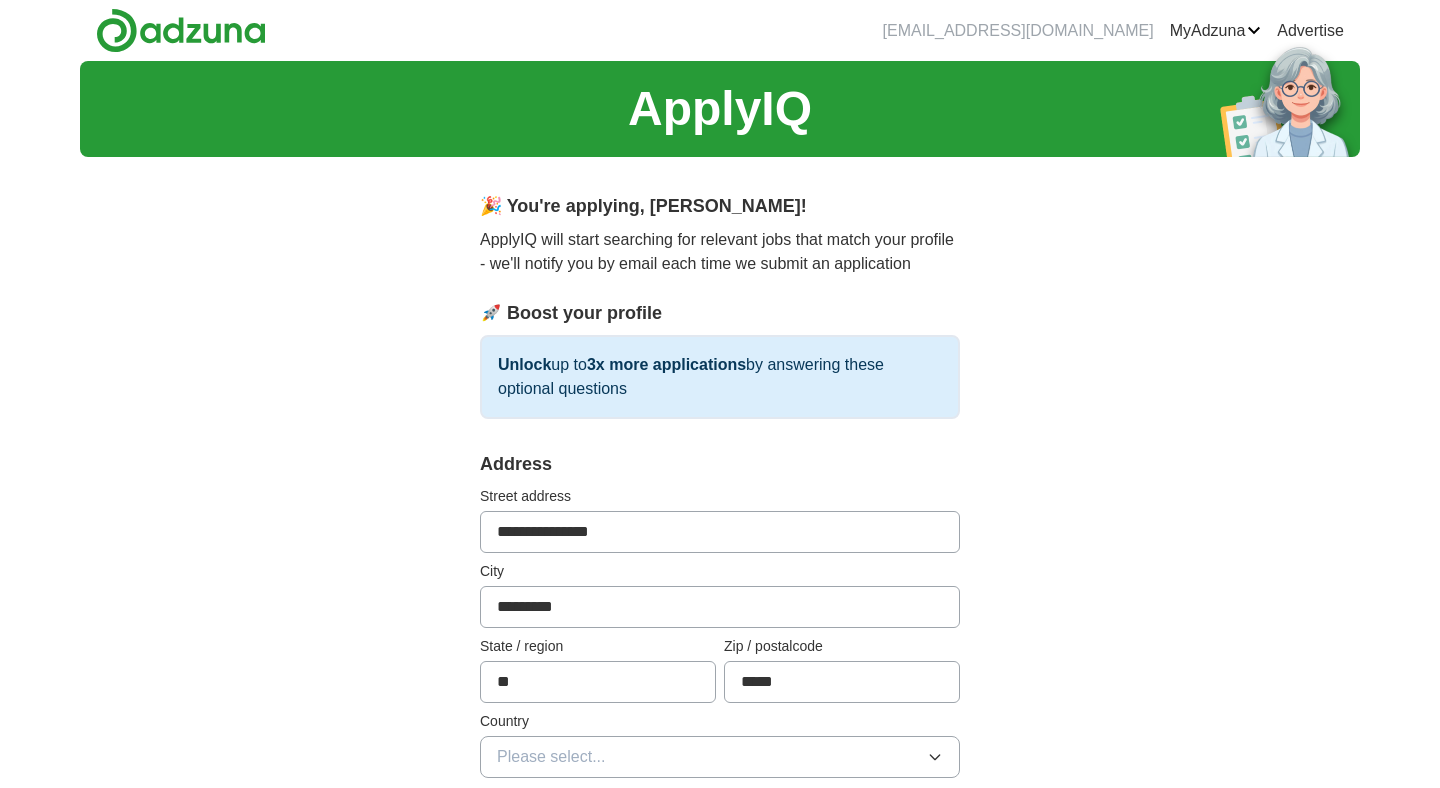 click on "**********" at bounding box center (720, 1025) 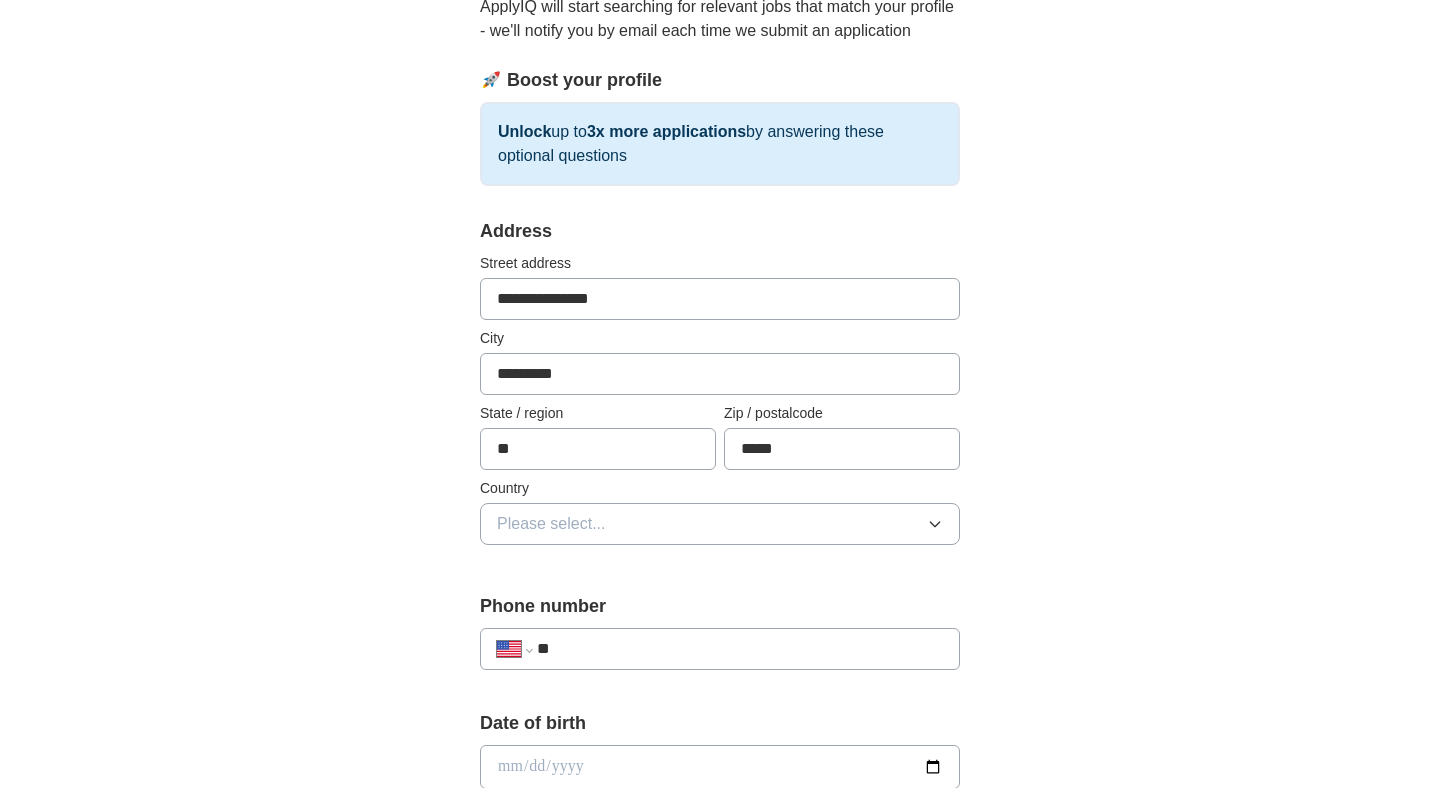 scroll, scrollTop: 297, scrollLeft: 0, axis: vertical 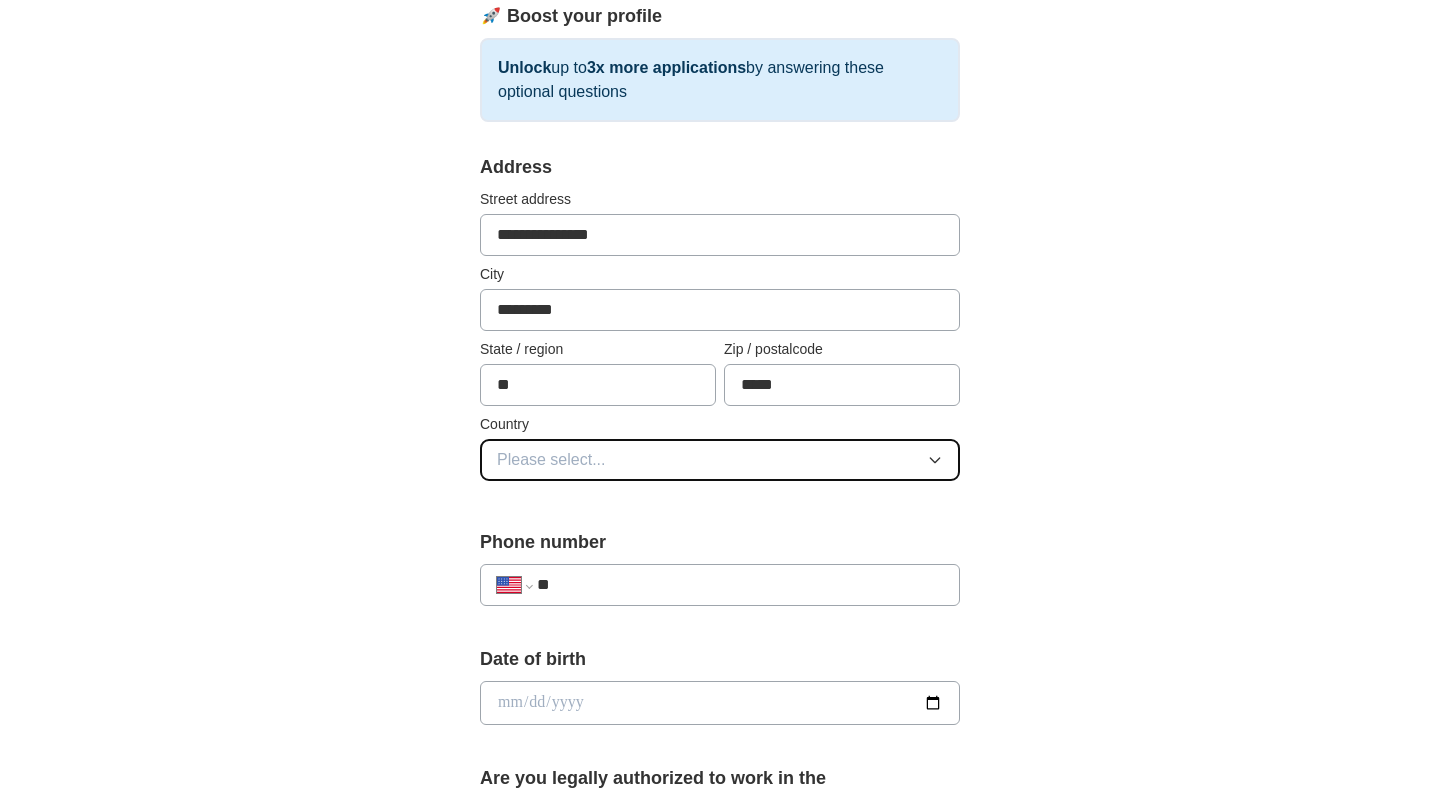 click 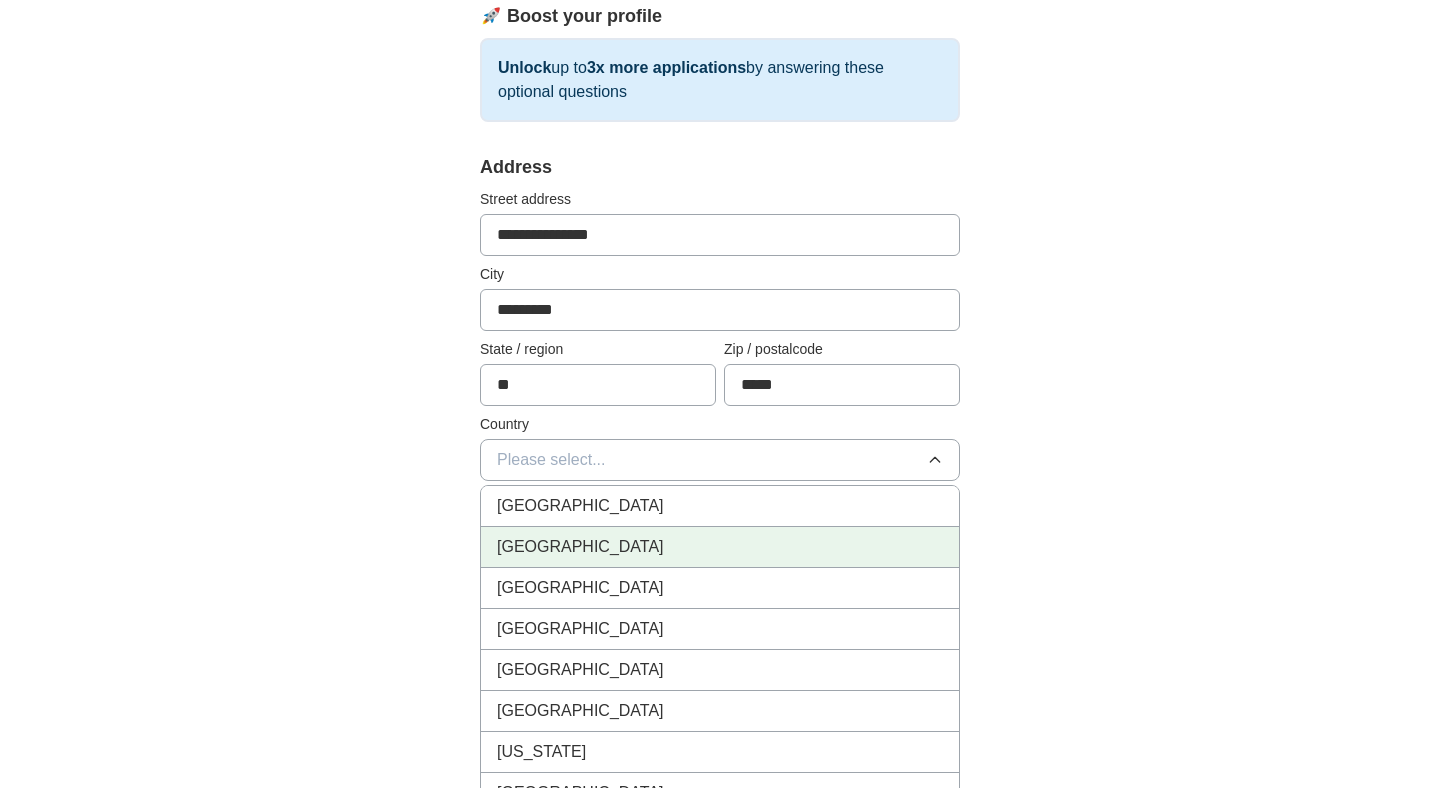click on "[GEOGRAPHIC_DATA]" at bounding box center (720, 547) 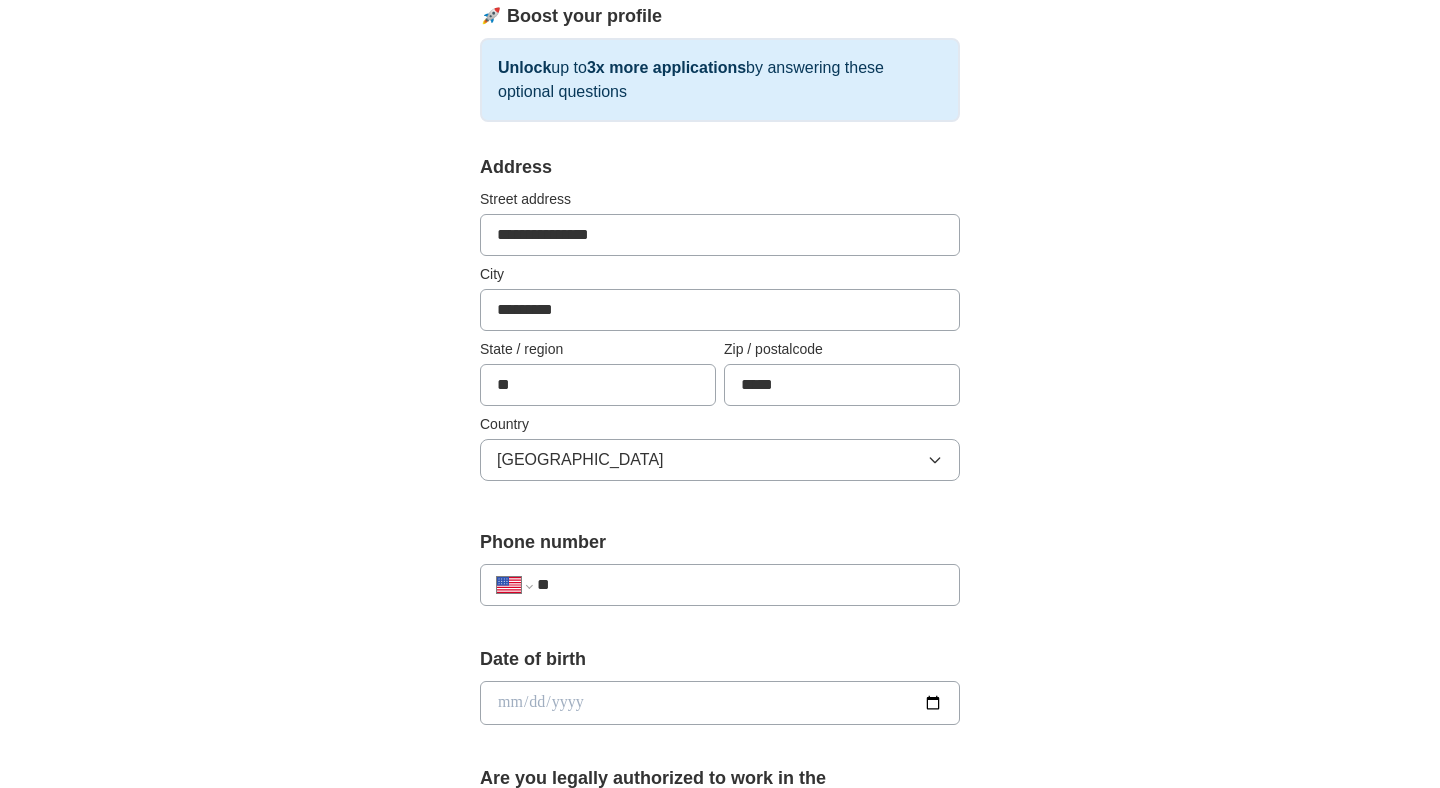 click on "**********" at bounding box center [720, 728] 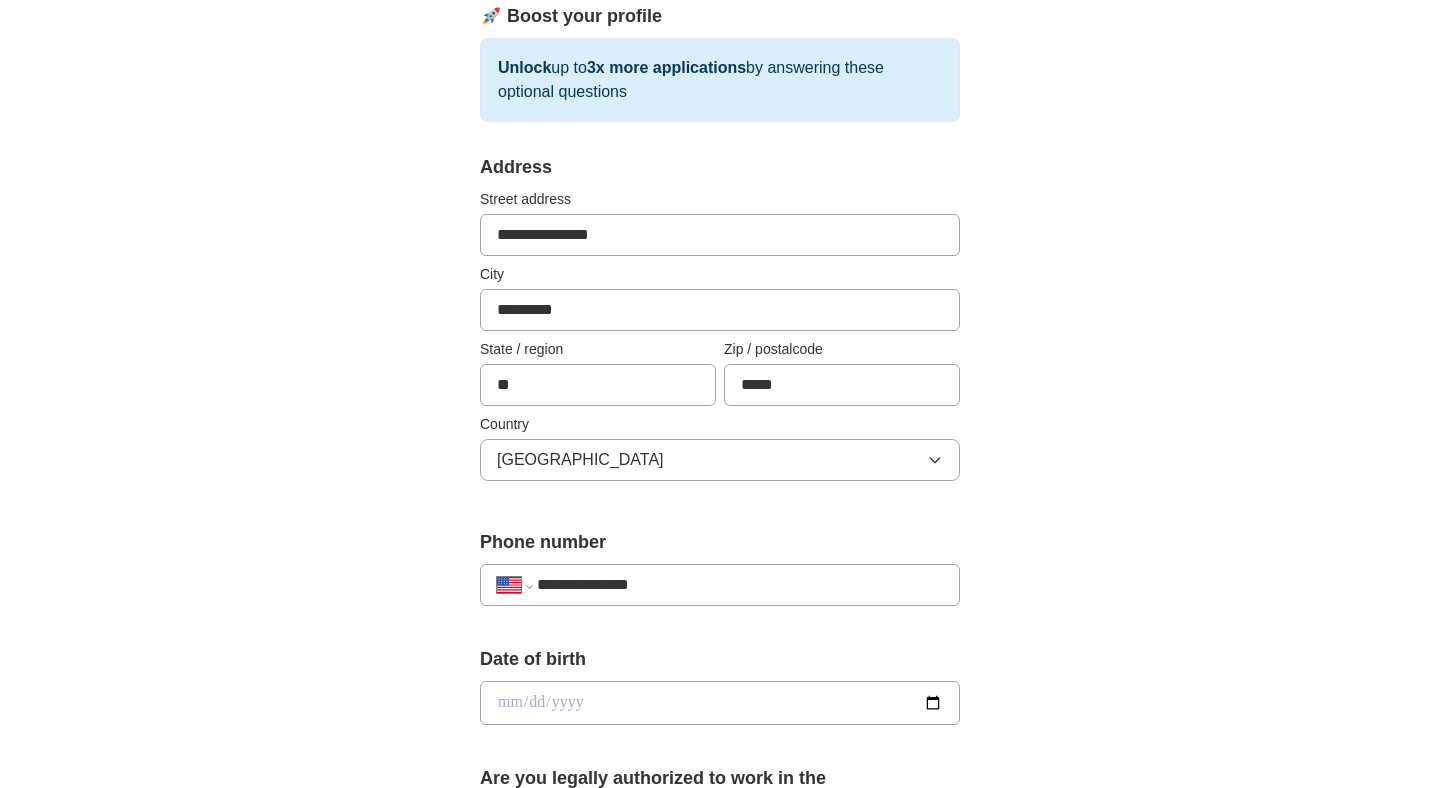 type on "**********" 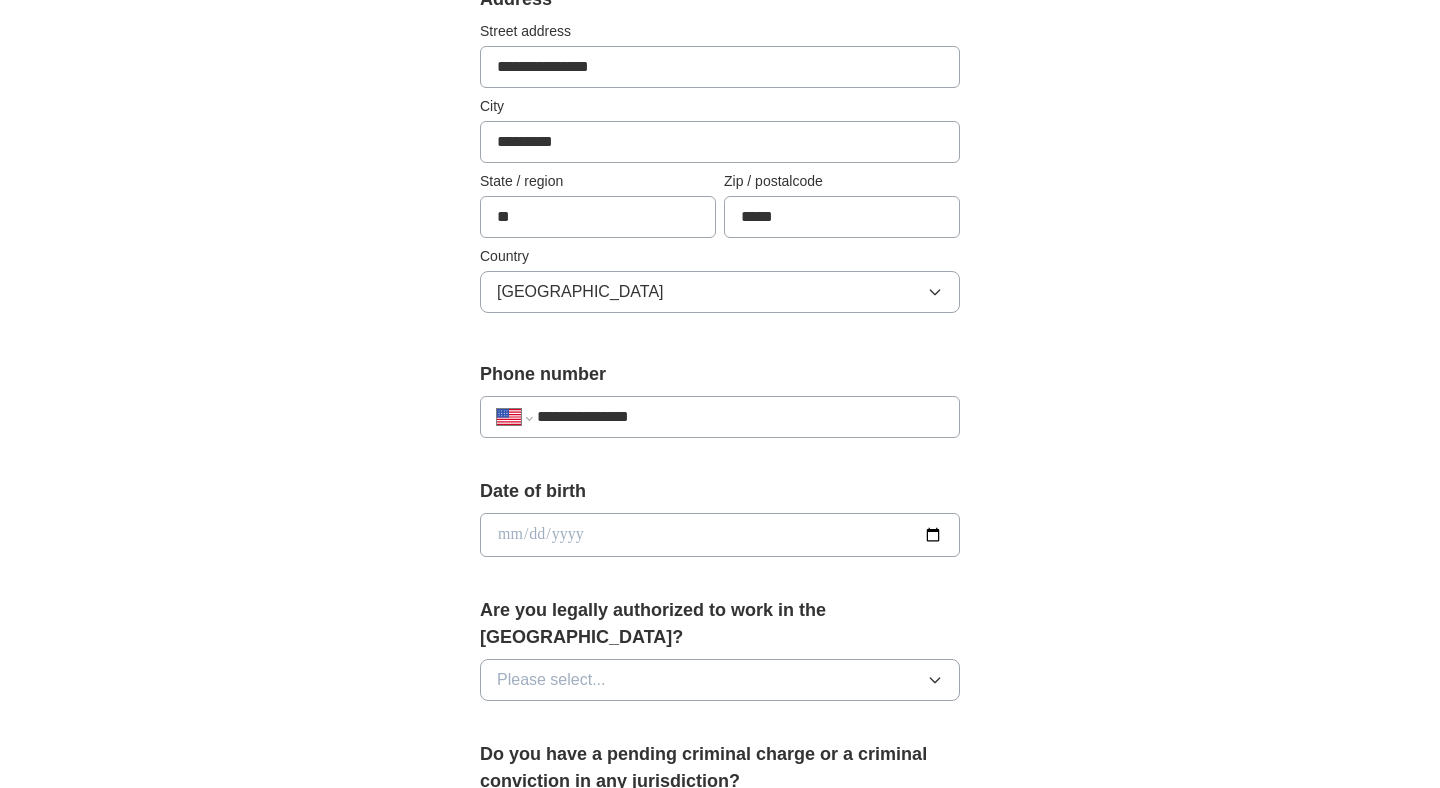 scroll, scrollTop: 555, scrollLeft: 0, axis: vertical 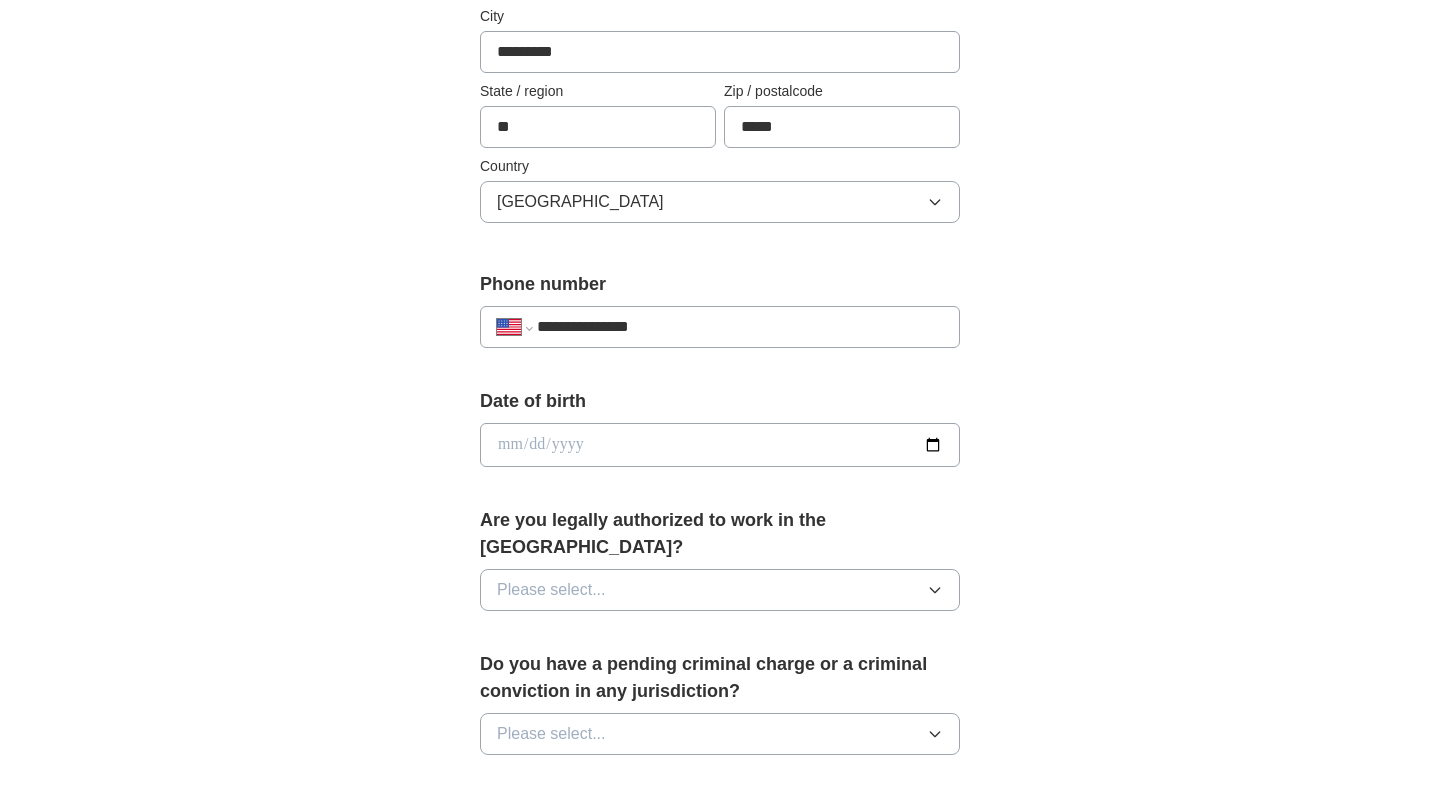 click at bounding box center (720, 445) 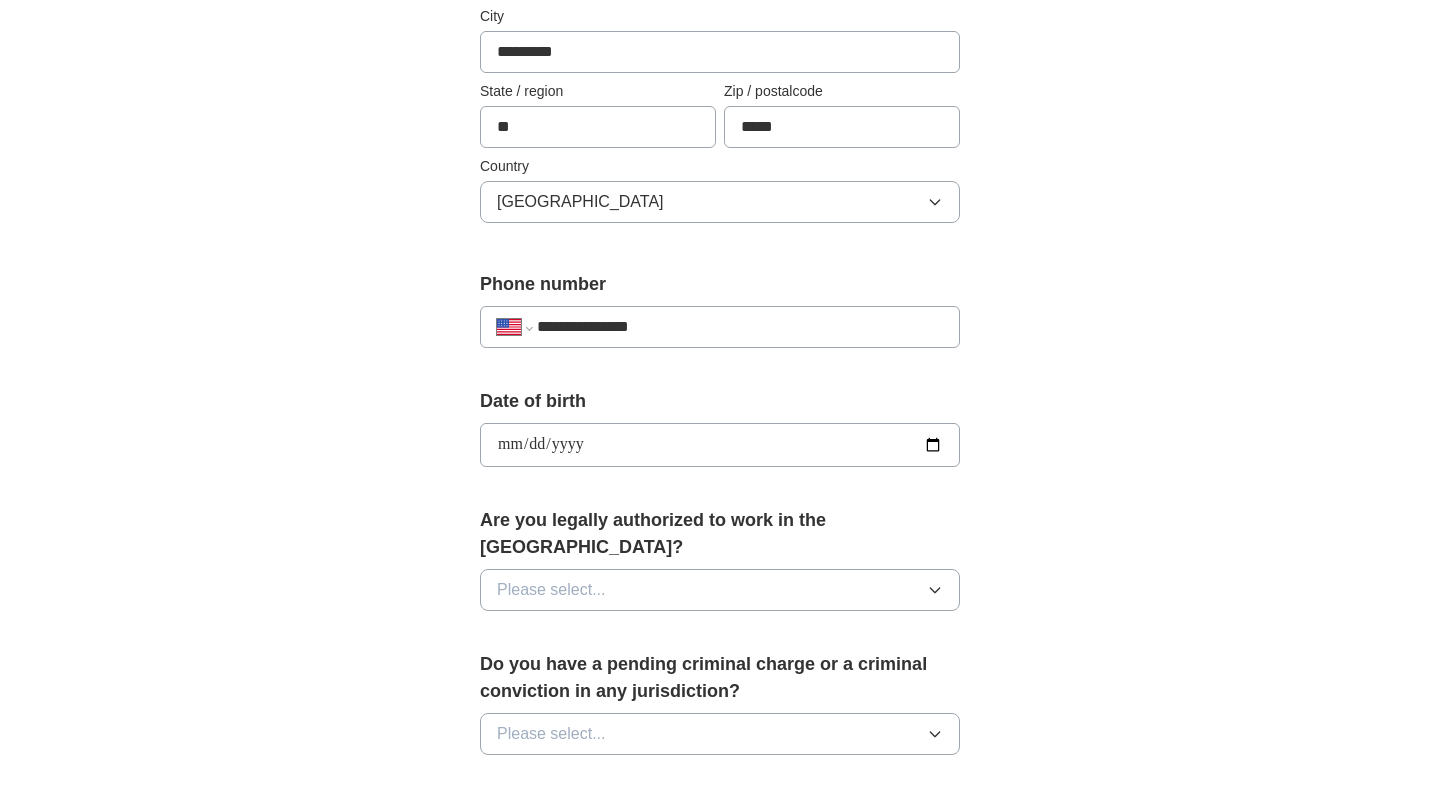 type on "**********" 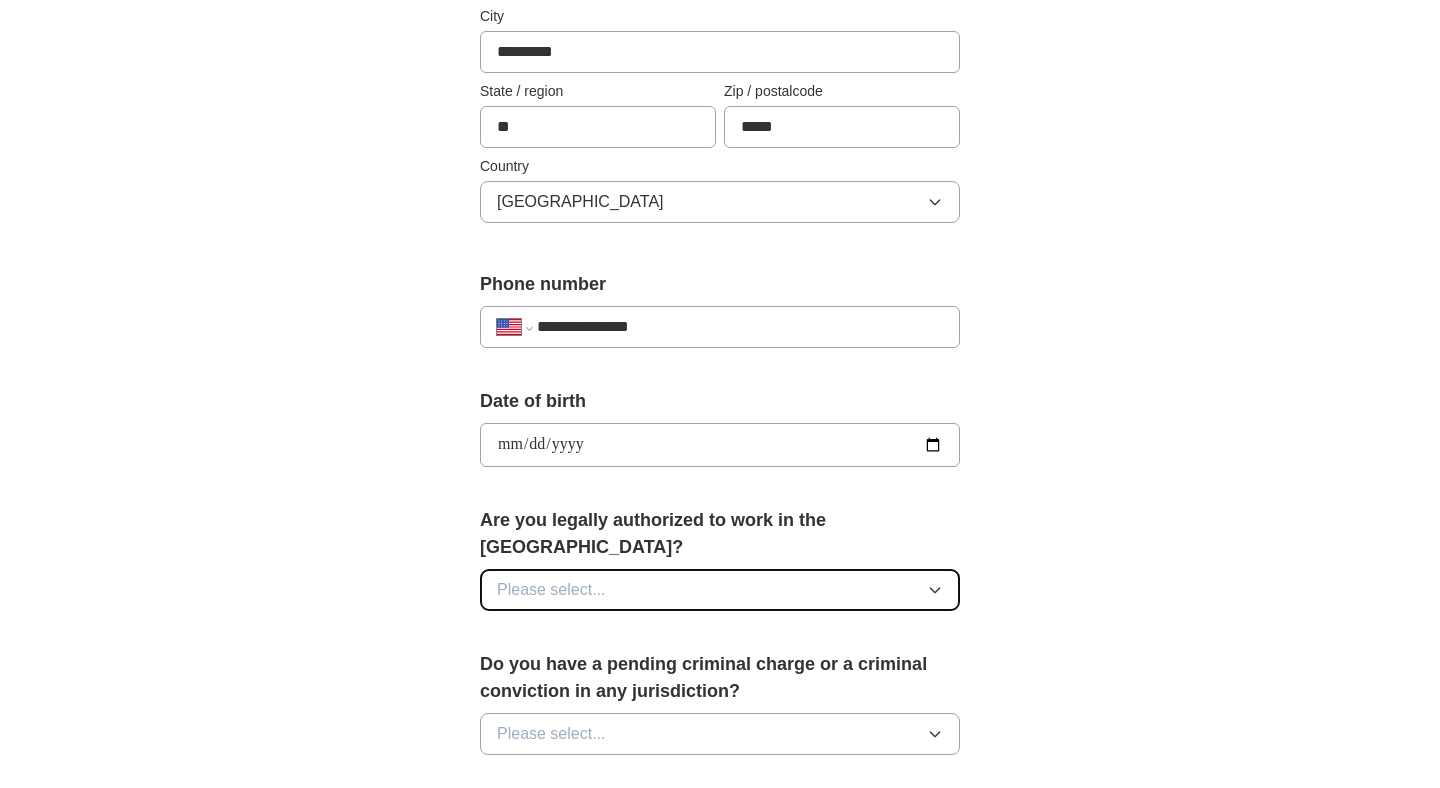 click 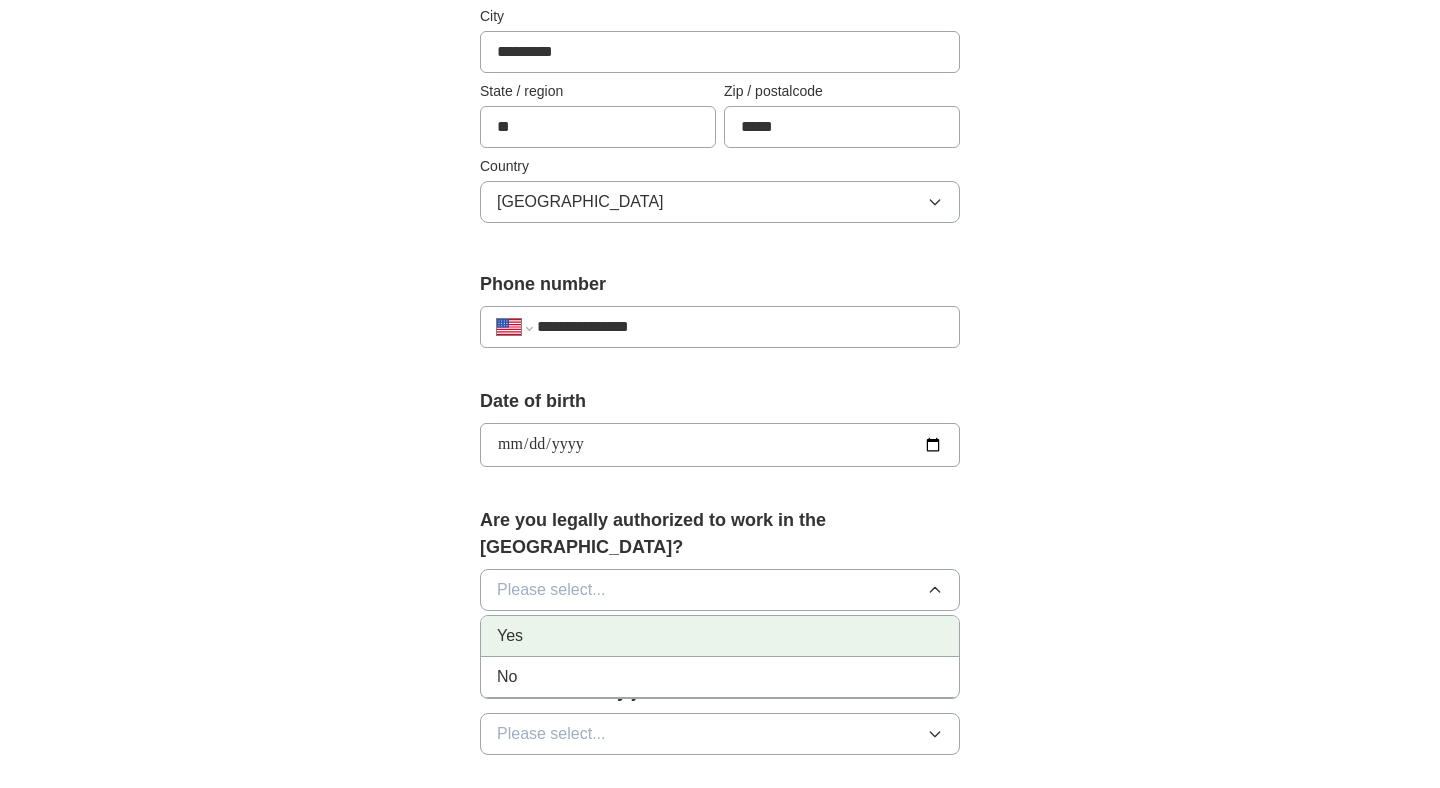 click on "Yes" at bounding box center [720, 636] 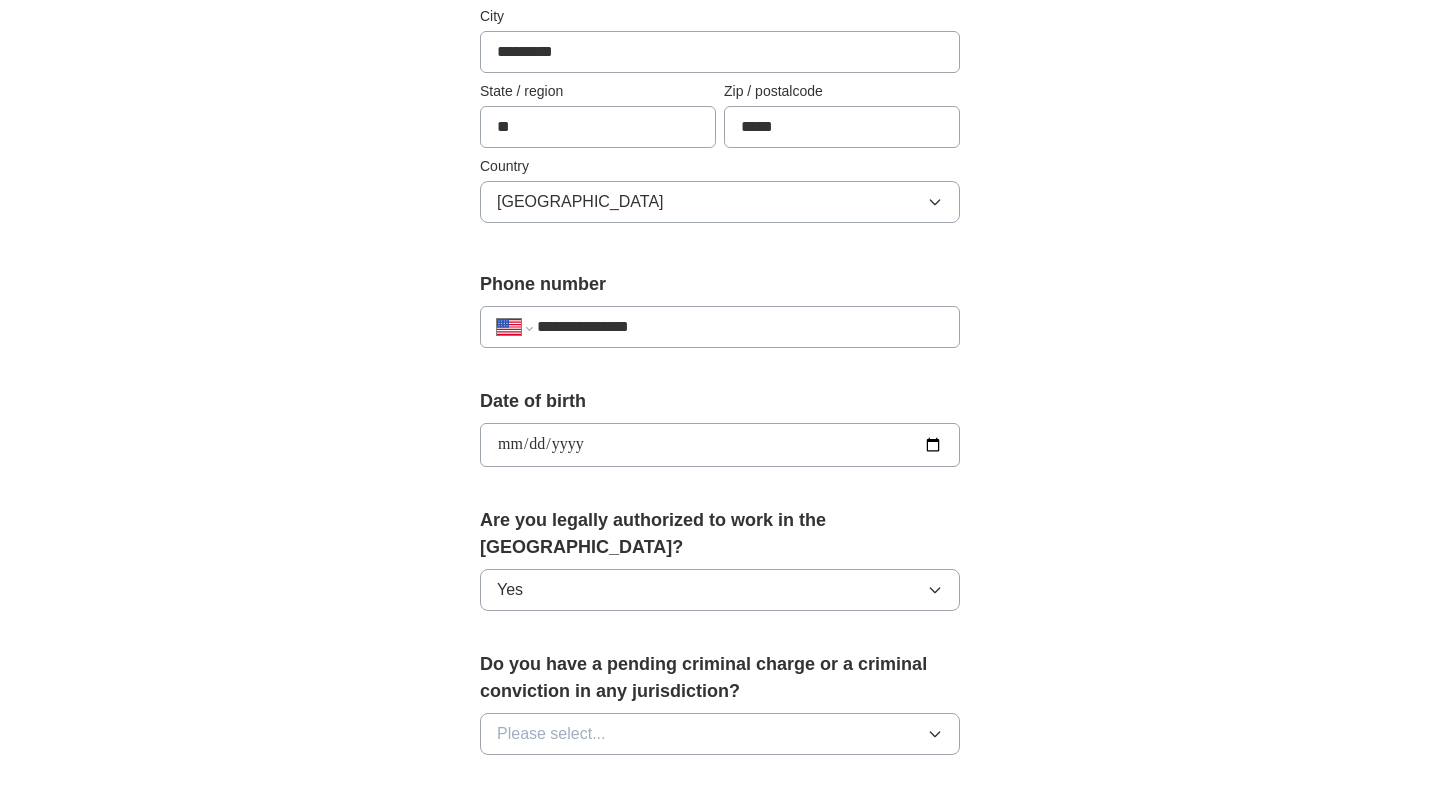 click on "**********" at bounding box center [720, 414] 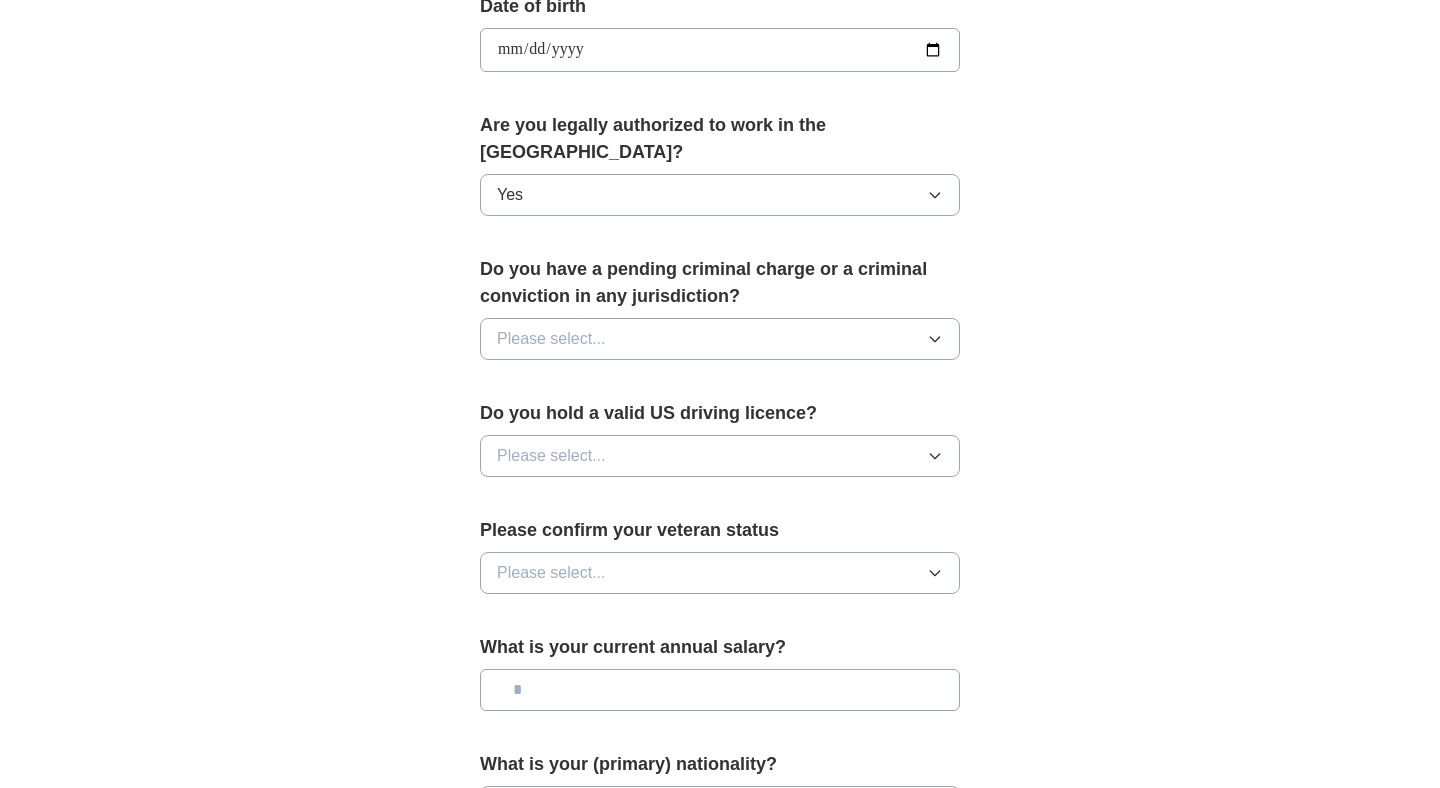 scroll, scrollTop: 955, scrollLeft: 0, axis: vertical 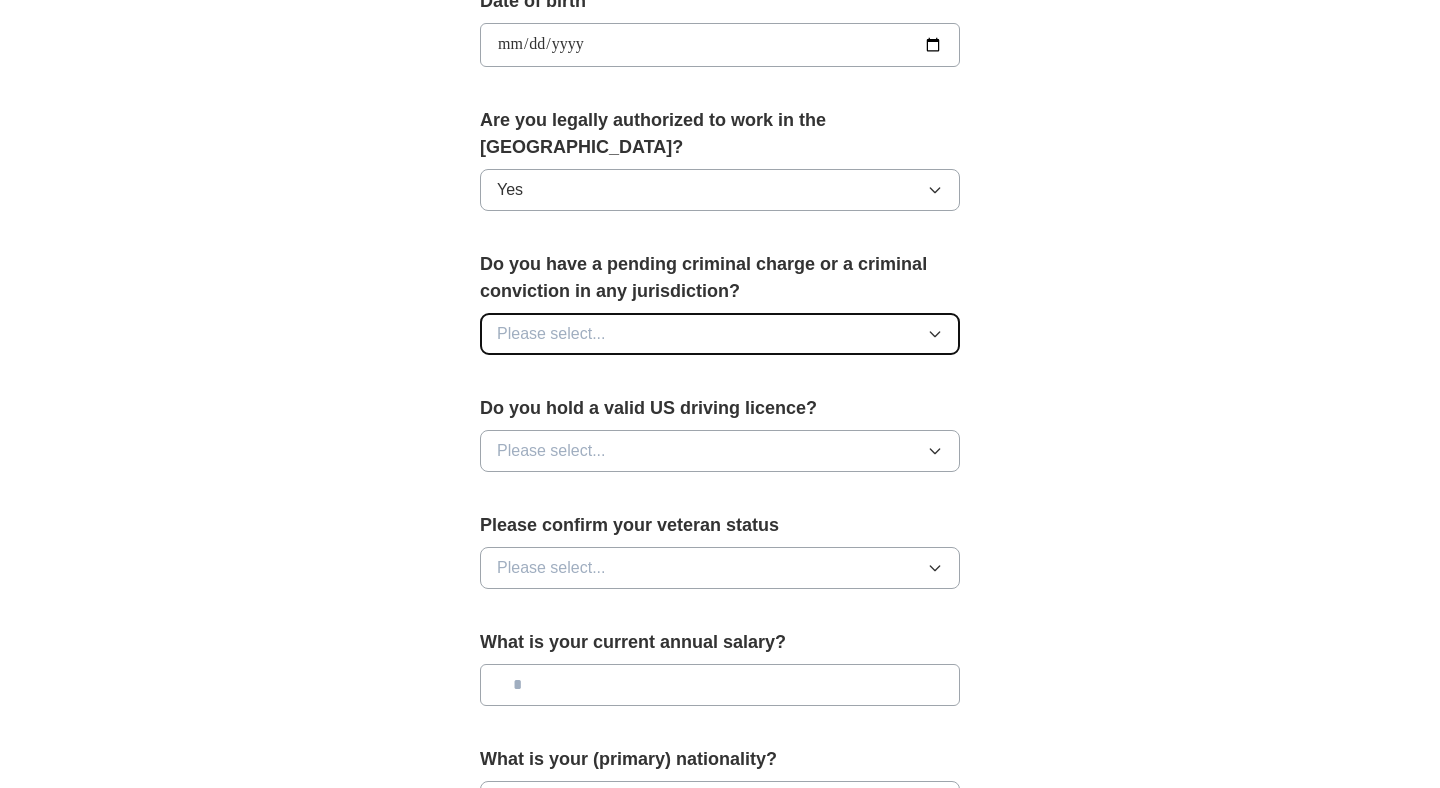 click 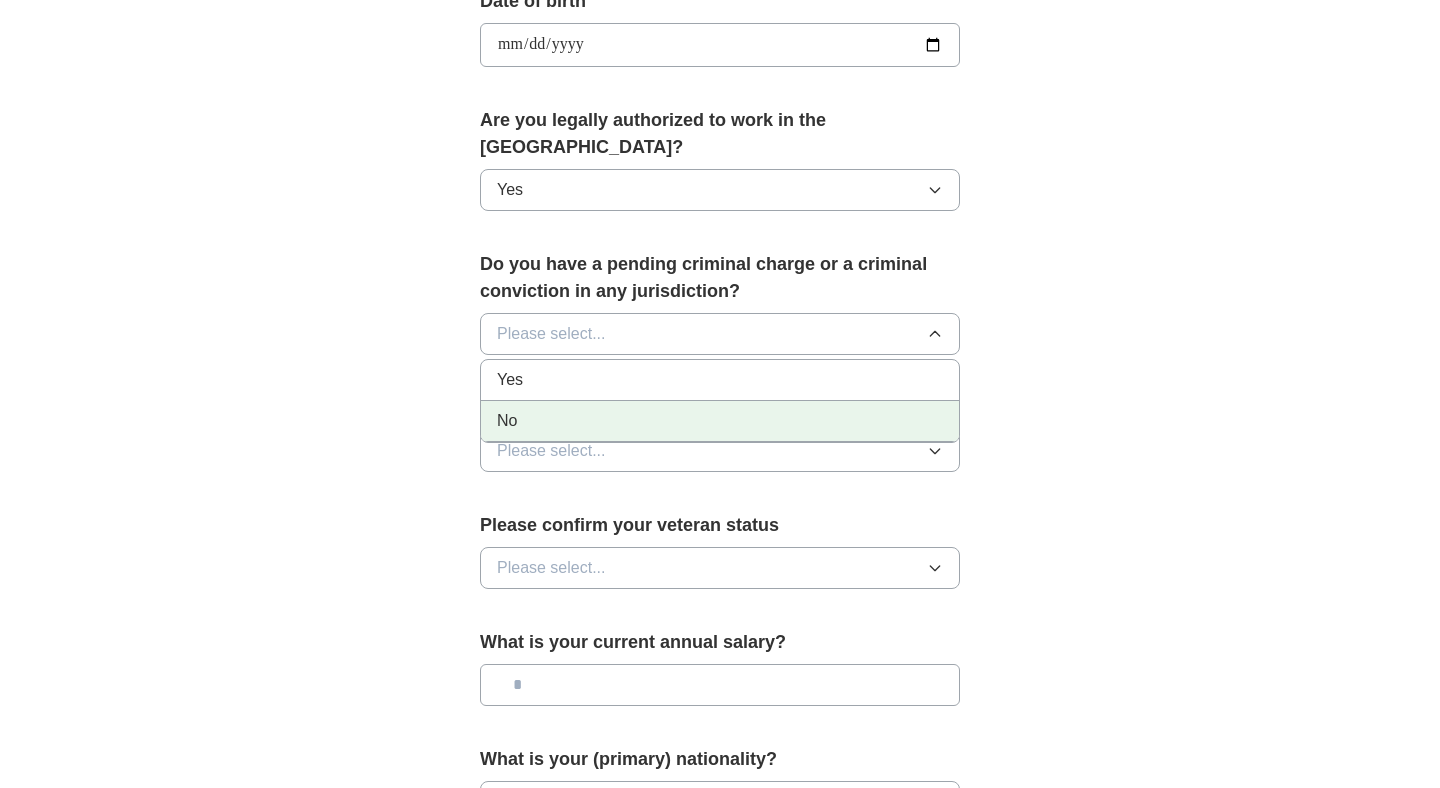 click on "No" at bounding box center [720, 421] 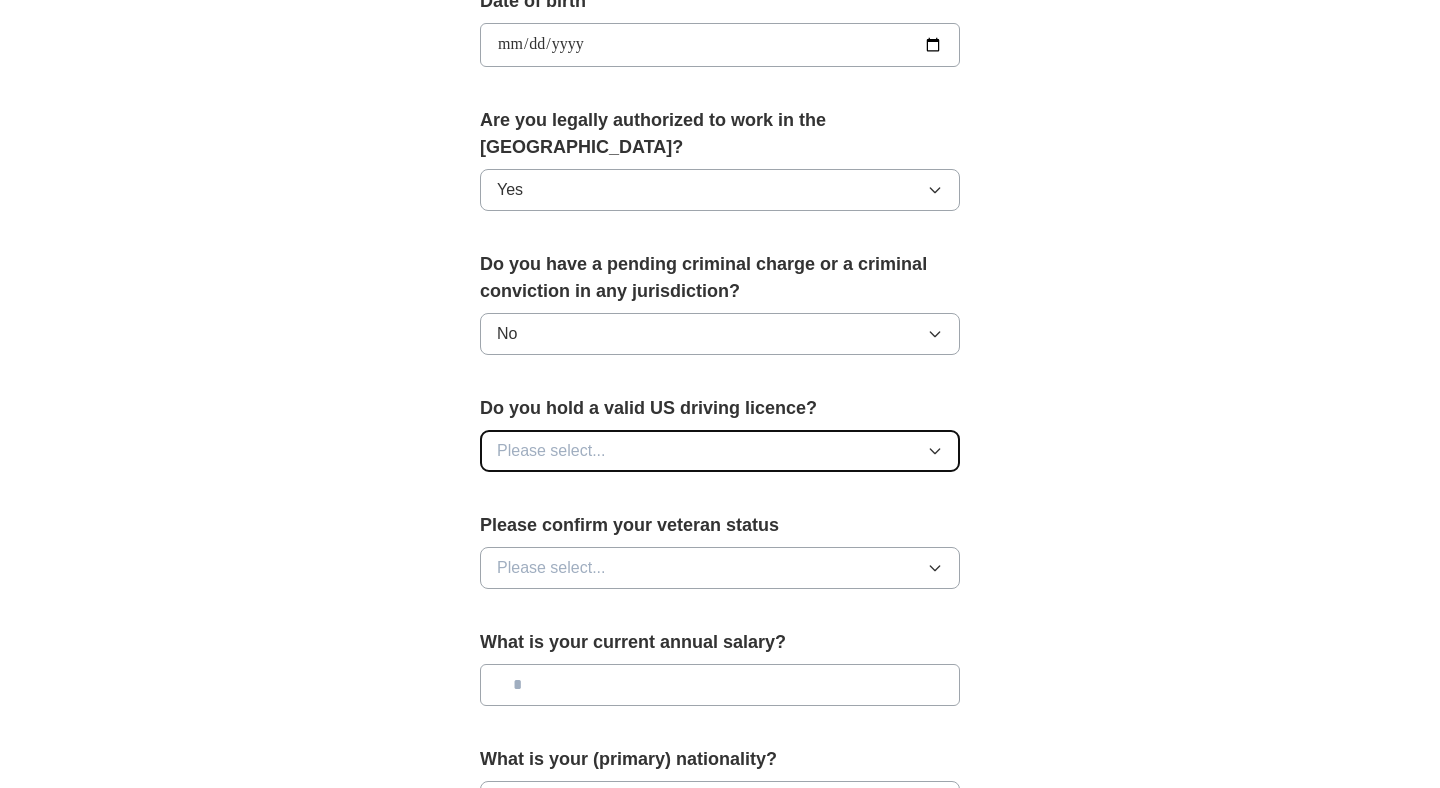 click on "Please select..." at bounding box center (720, 451) 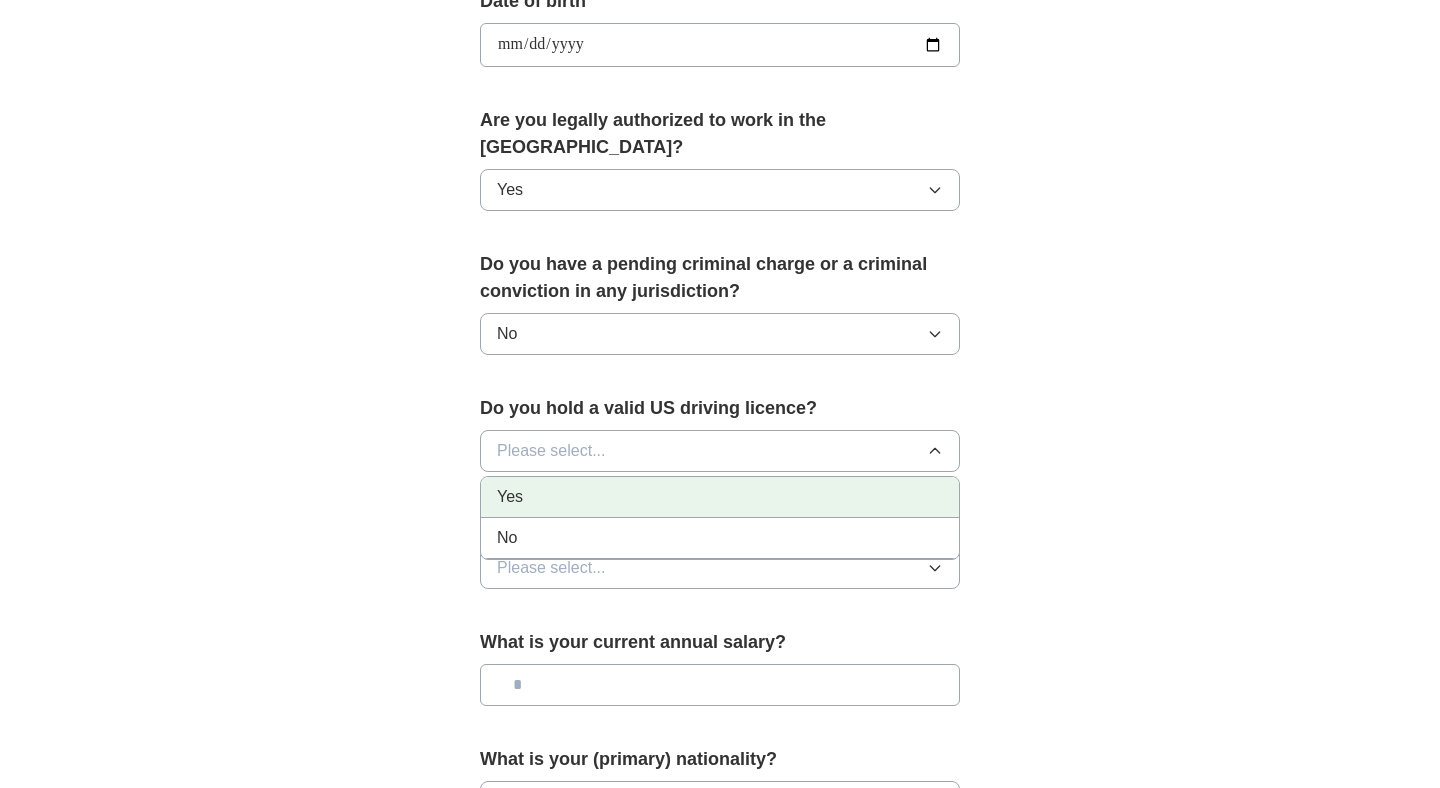 click on "Yes" at bounding box center [720, 497] 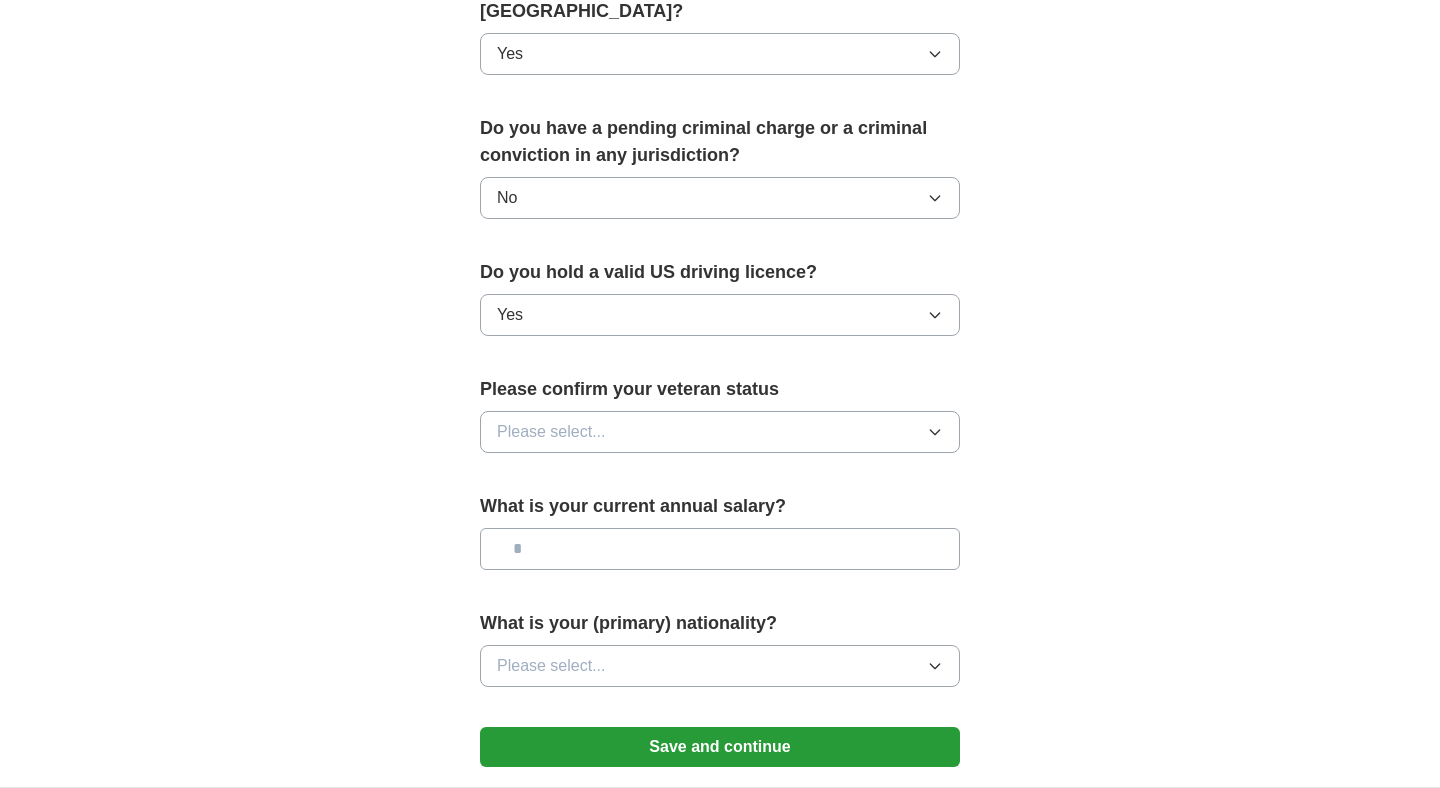 scroll, scrollTop: 1113, scrollLeft: 0, axis: vertical 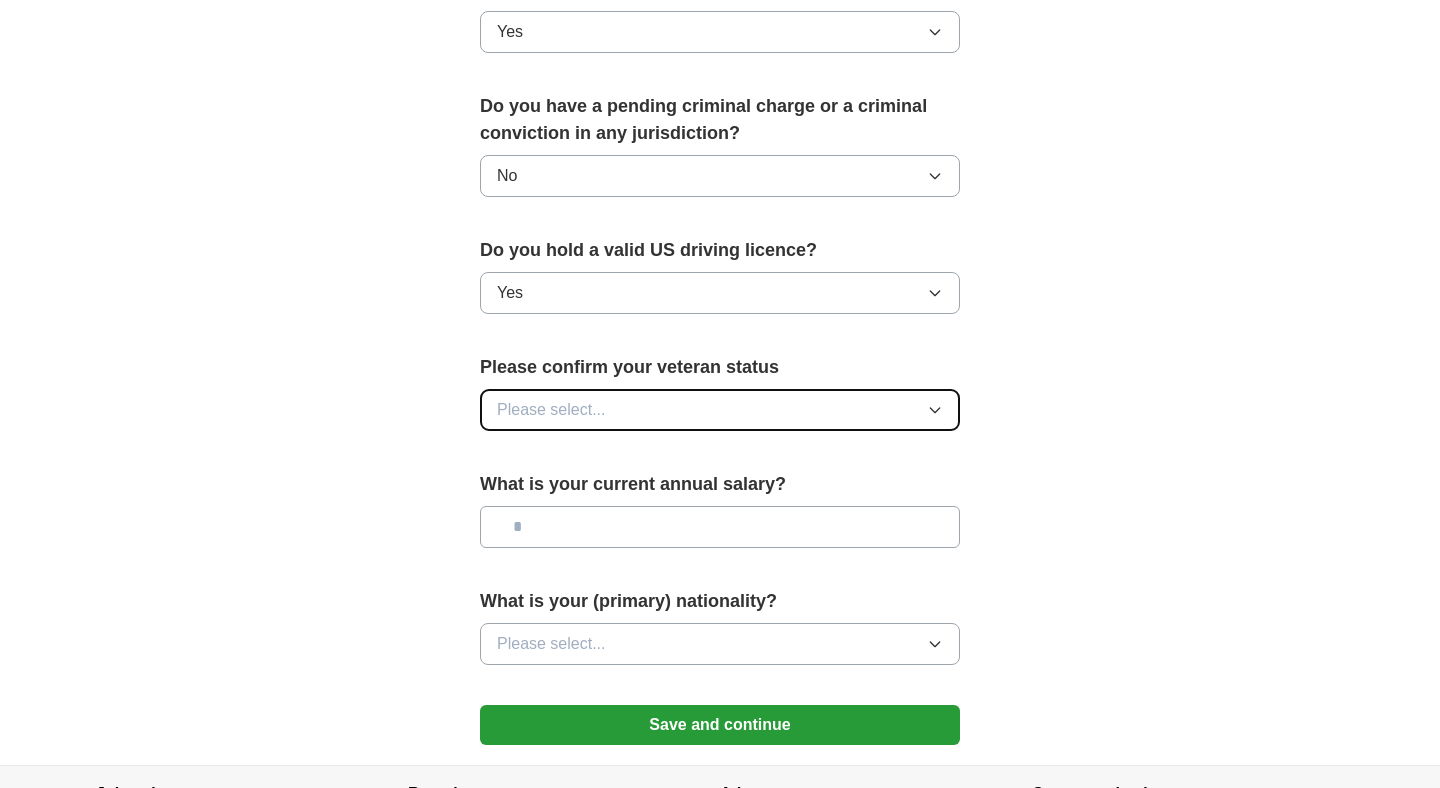 click 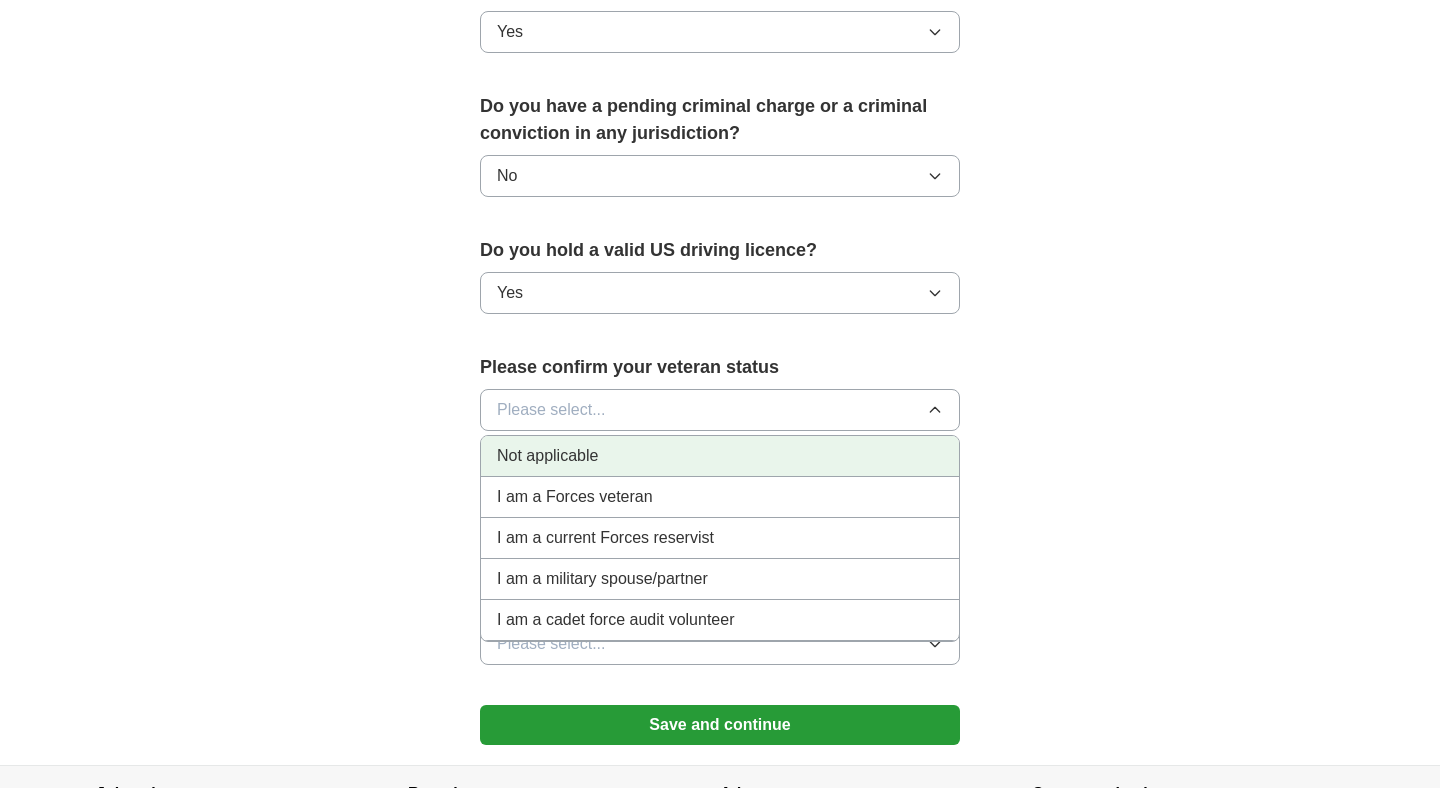 click on "Not applicable" at bounding box center [547, 456] 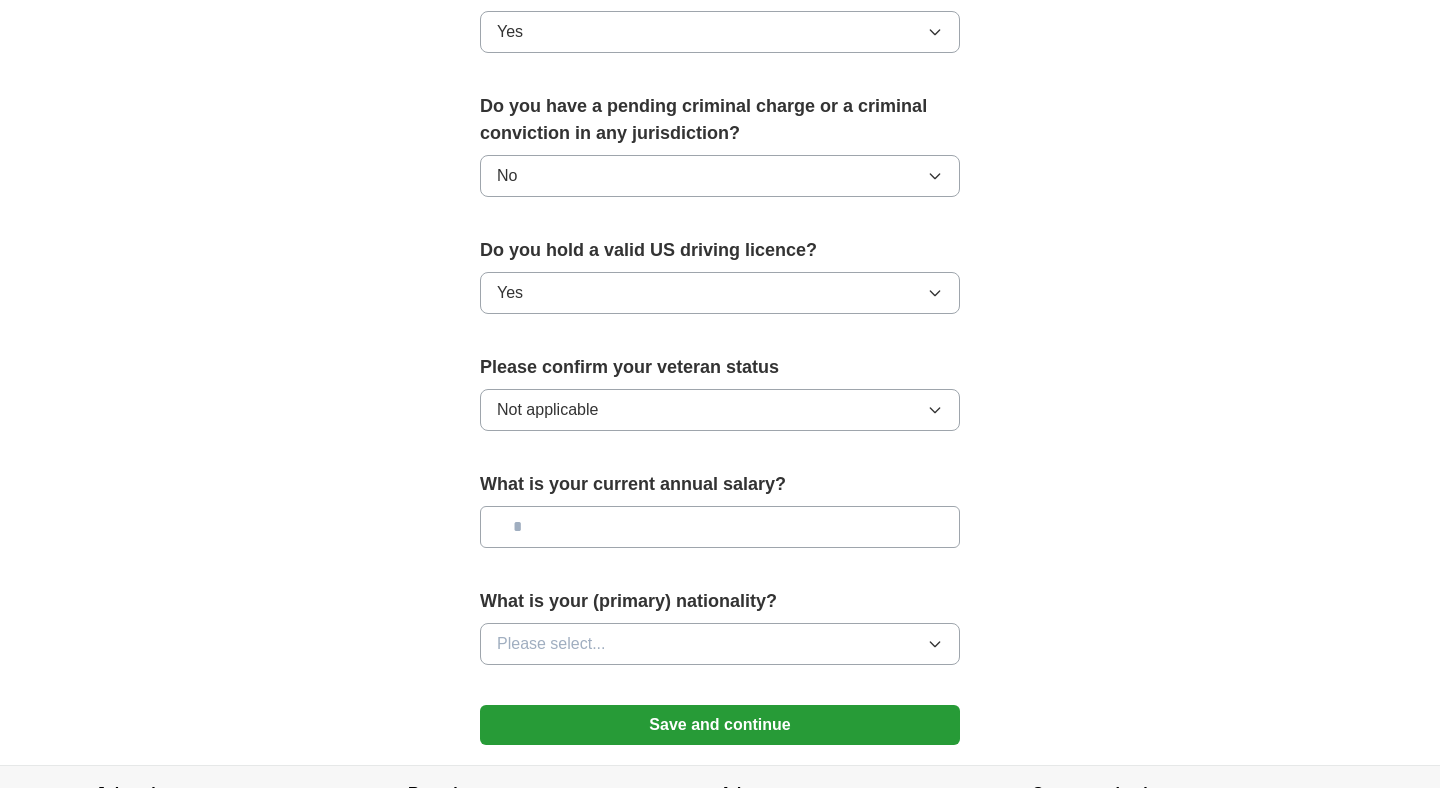 click at bounding box center (720, 527) 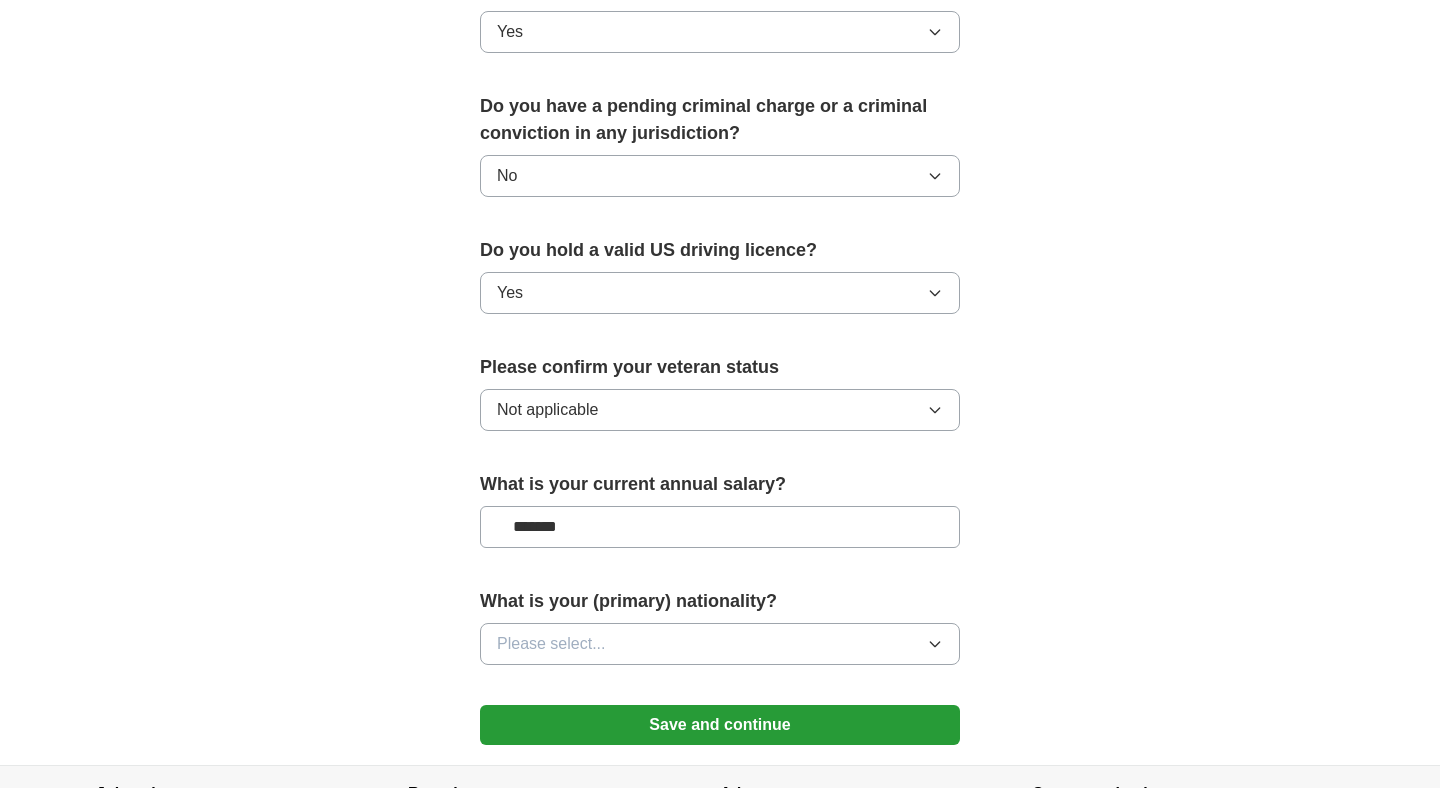 type on "*******" 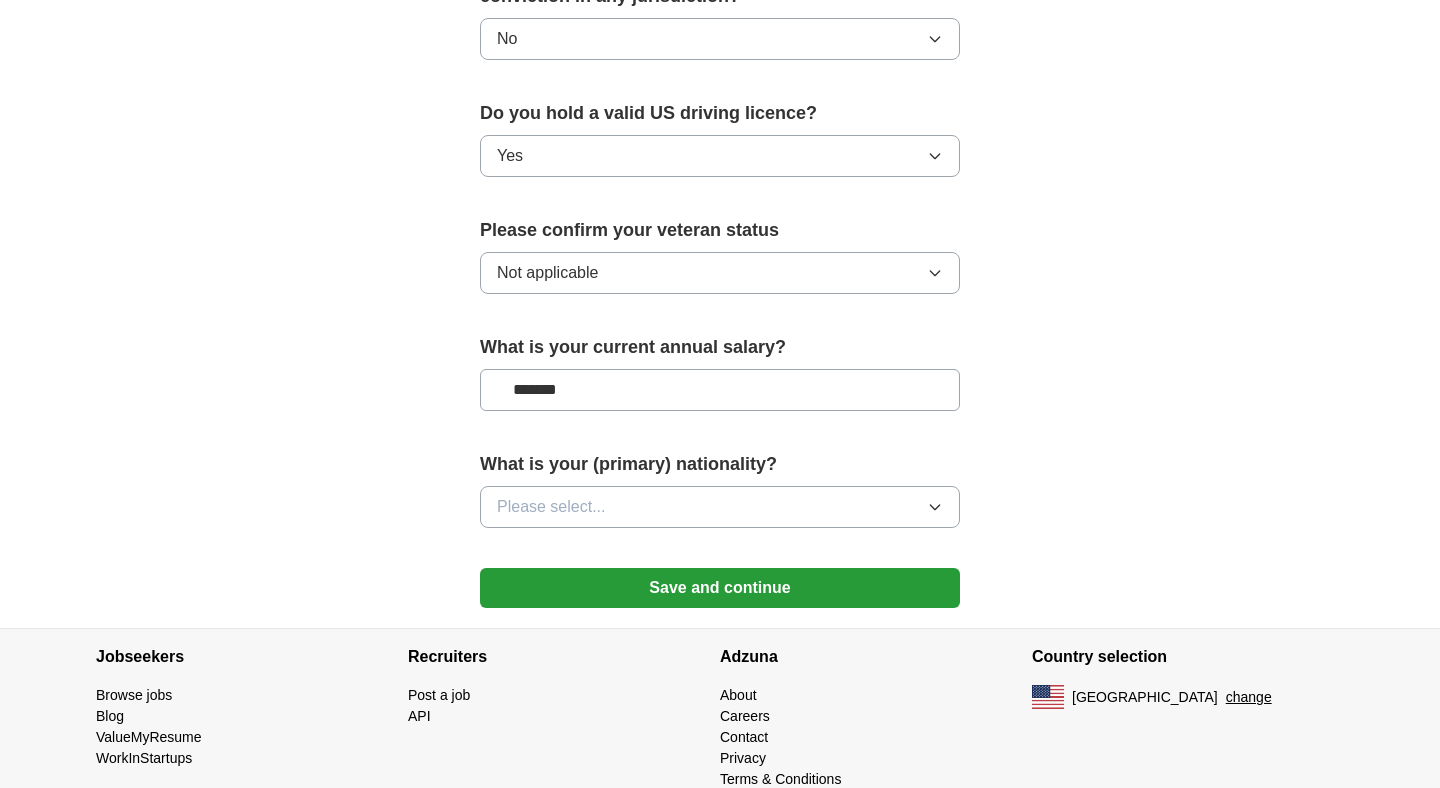 scroll, scrollTop: 1265, scrollLeft: 0, axis: vertical 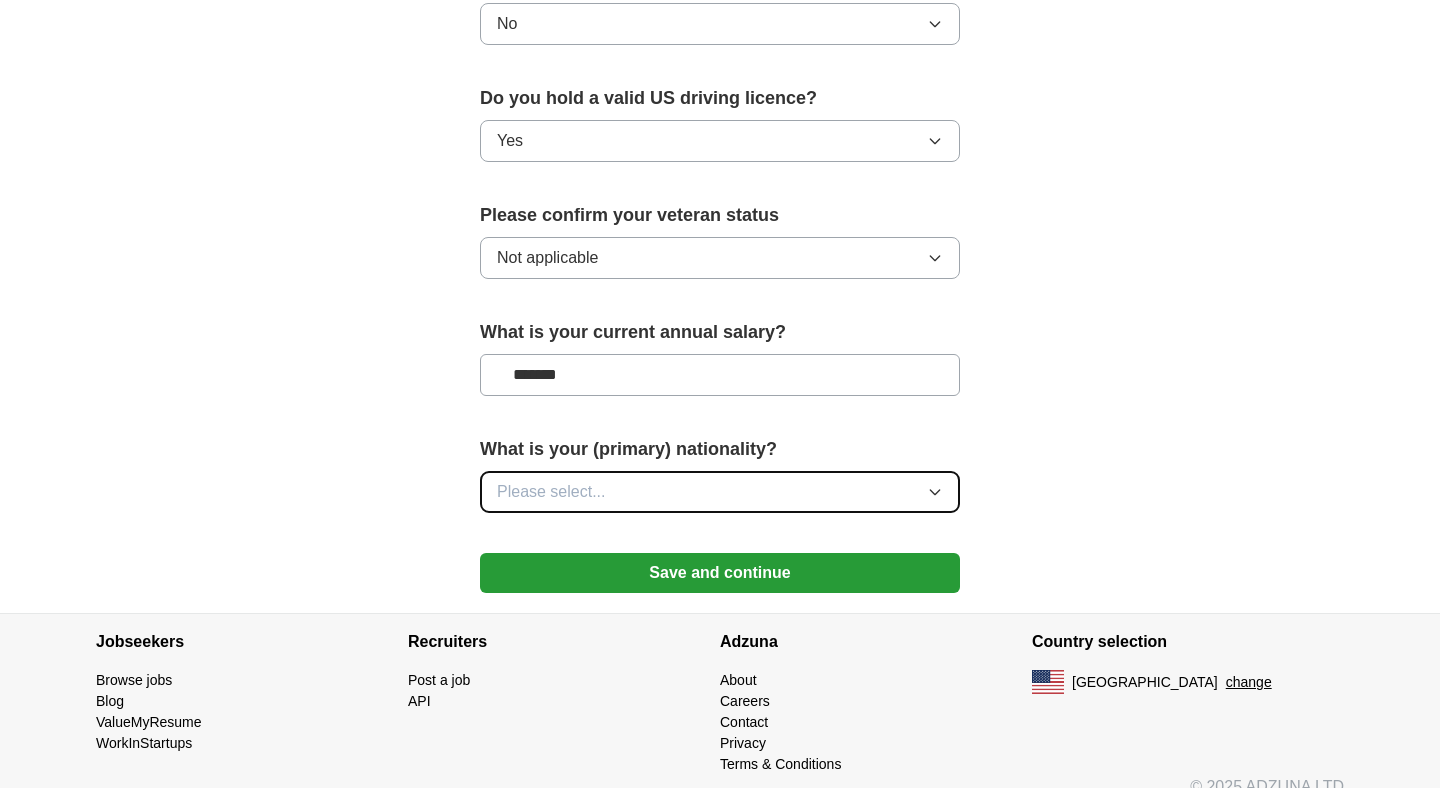 click 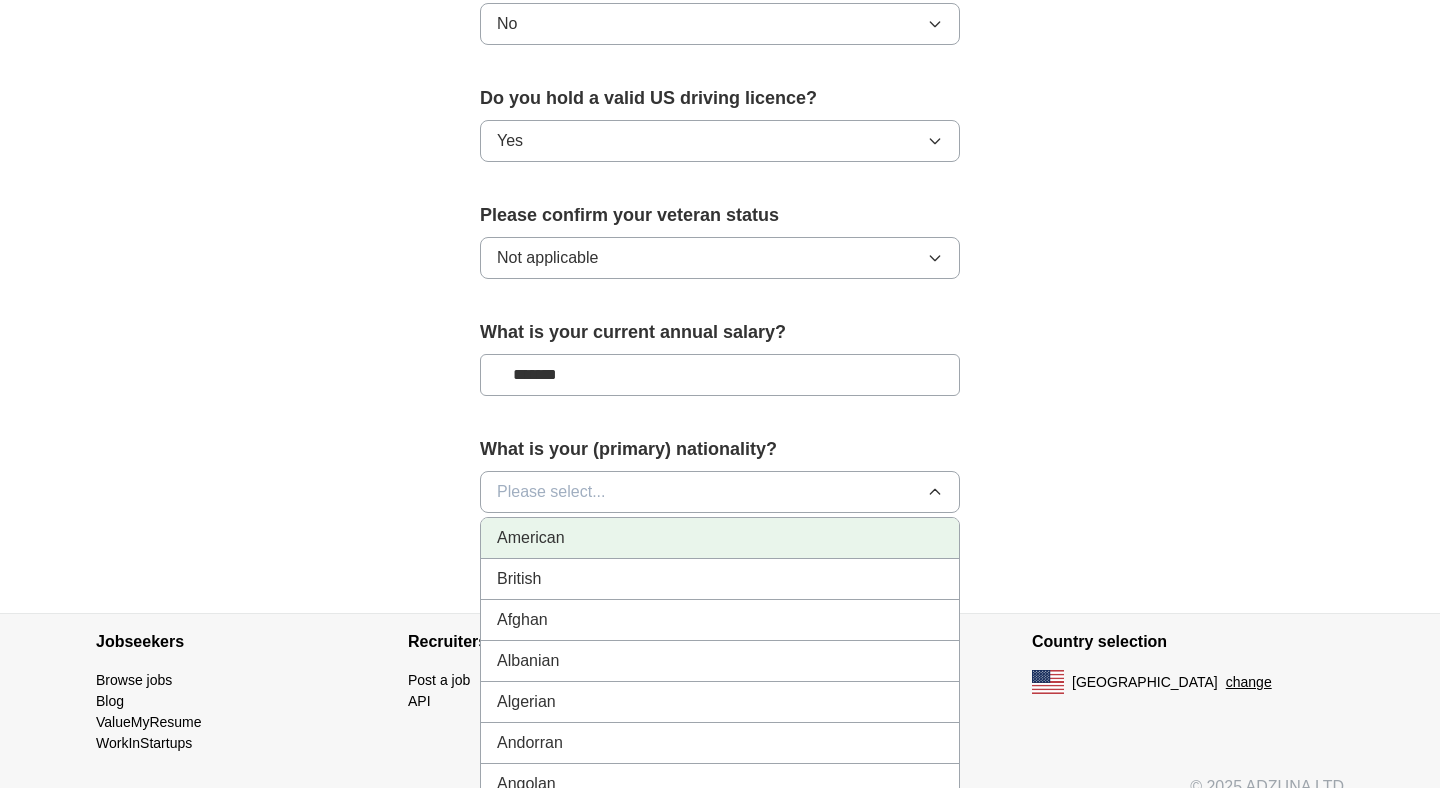 click on "American" at bounding box center (720, 538) 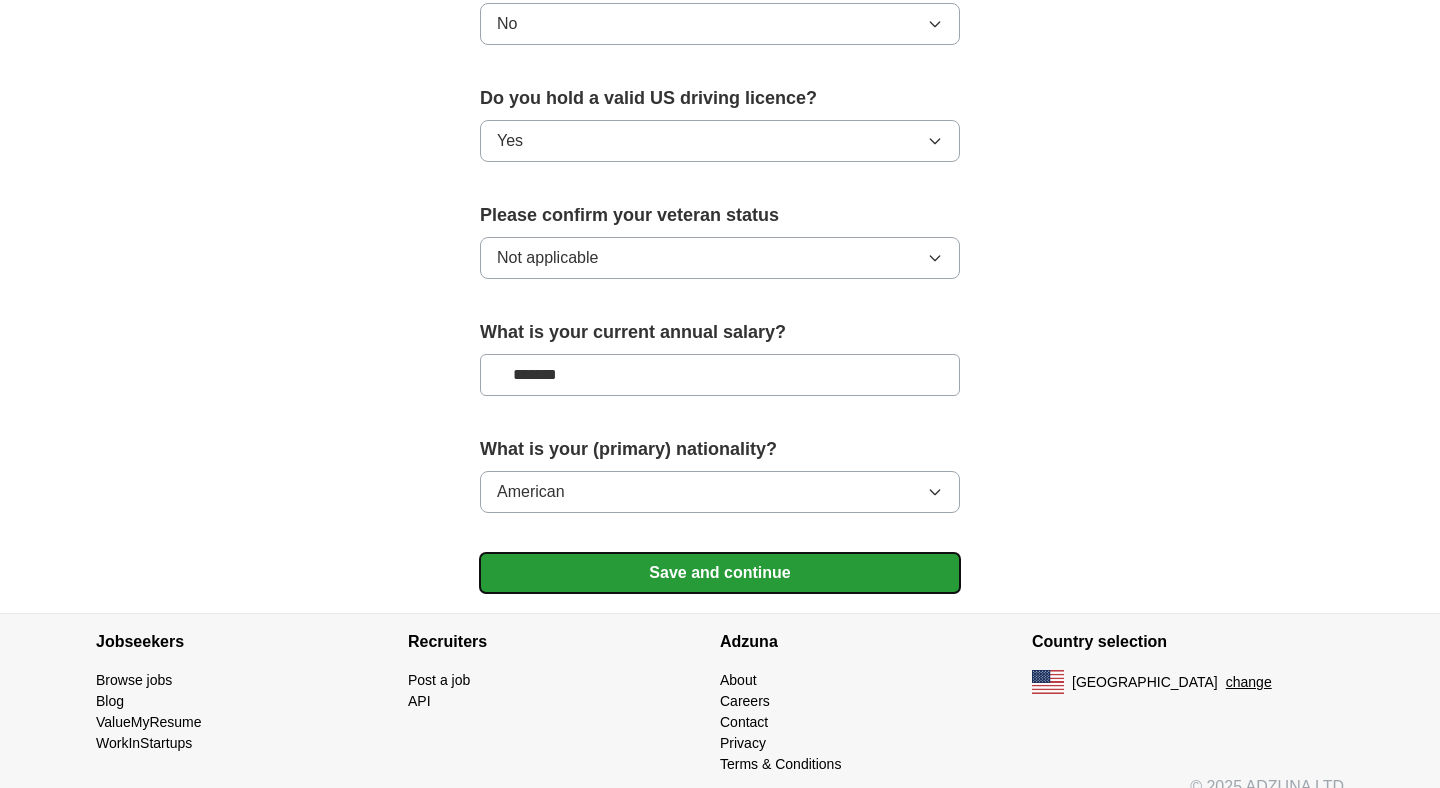 click on "Save and continue" at bounding box center [720, 573] 